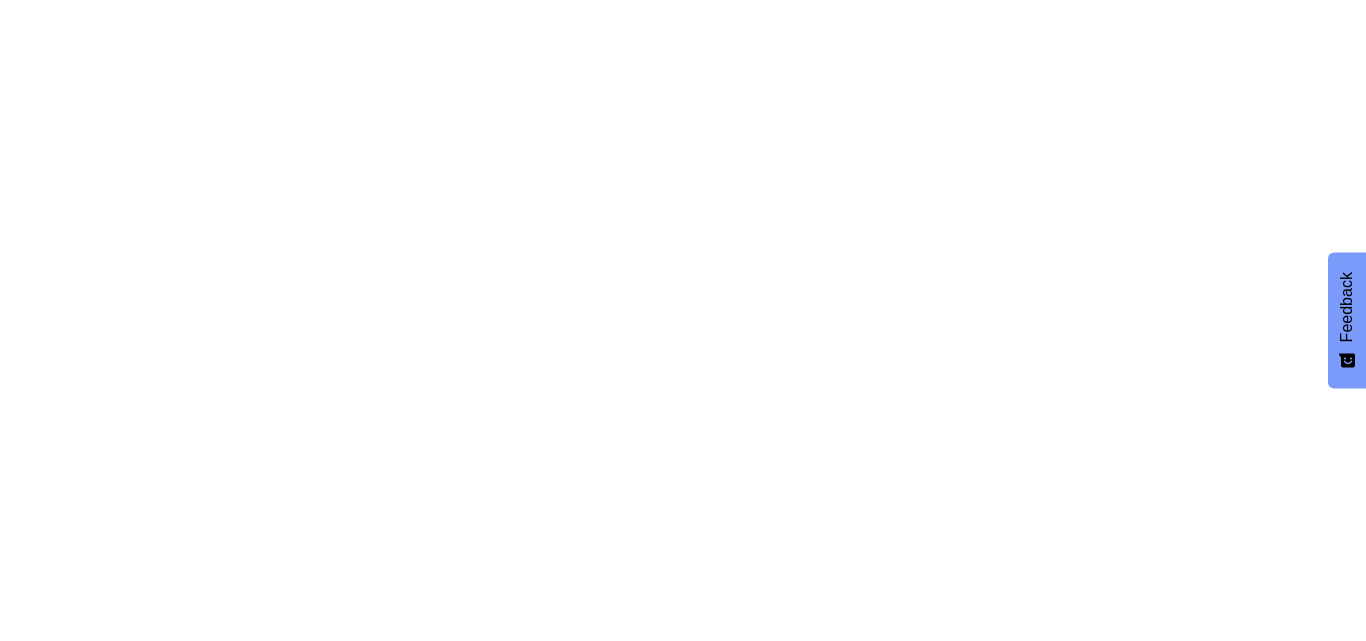 scroll, scrollTop: 0, scrollLeft: 0, axis: both 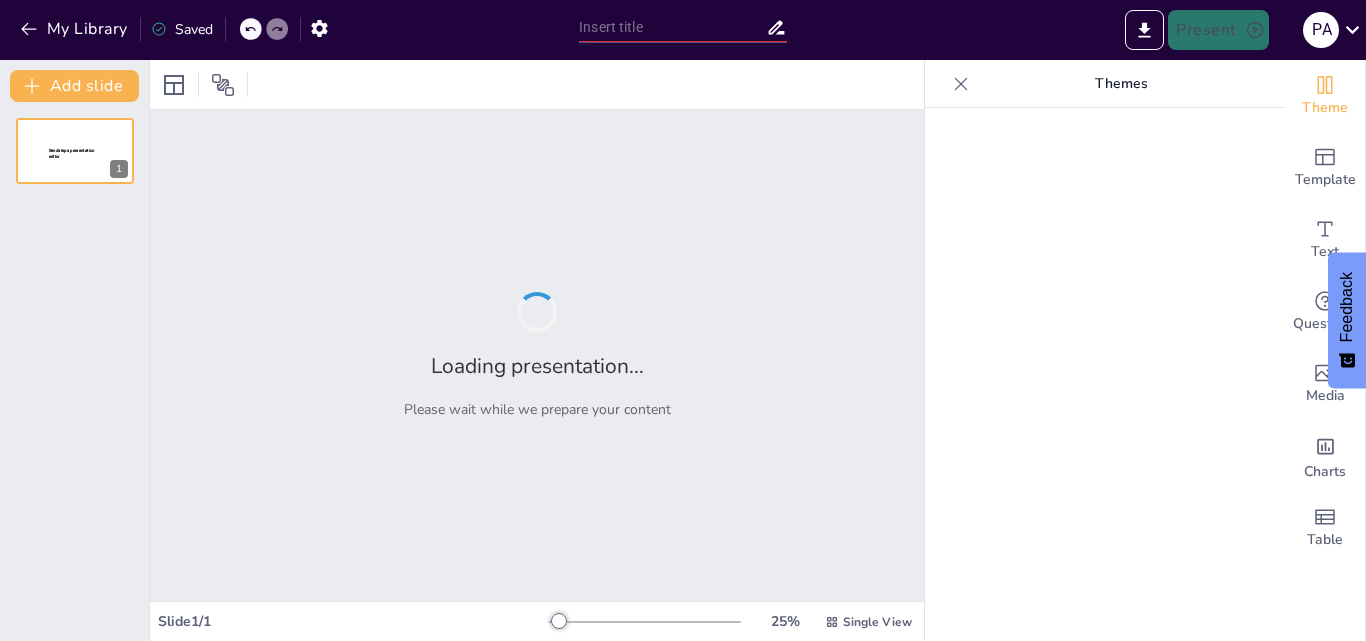 type on "Casino Colchagua: Modernización y Tecnología al Servicio del Entretenimiento" 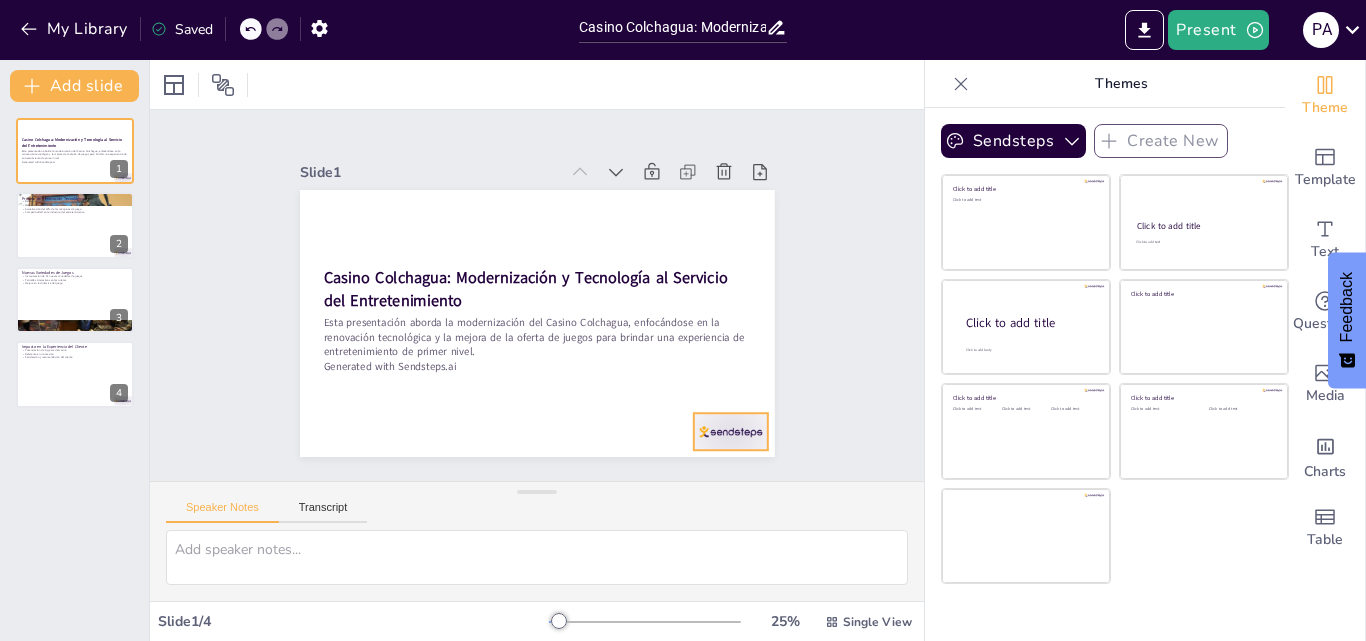 click at bounding box center (590, 526) 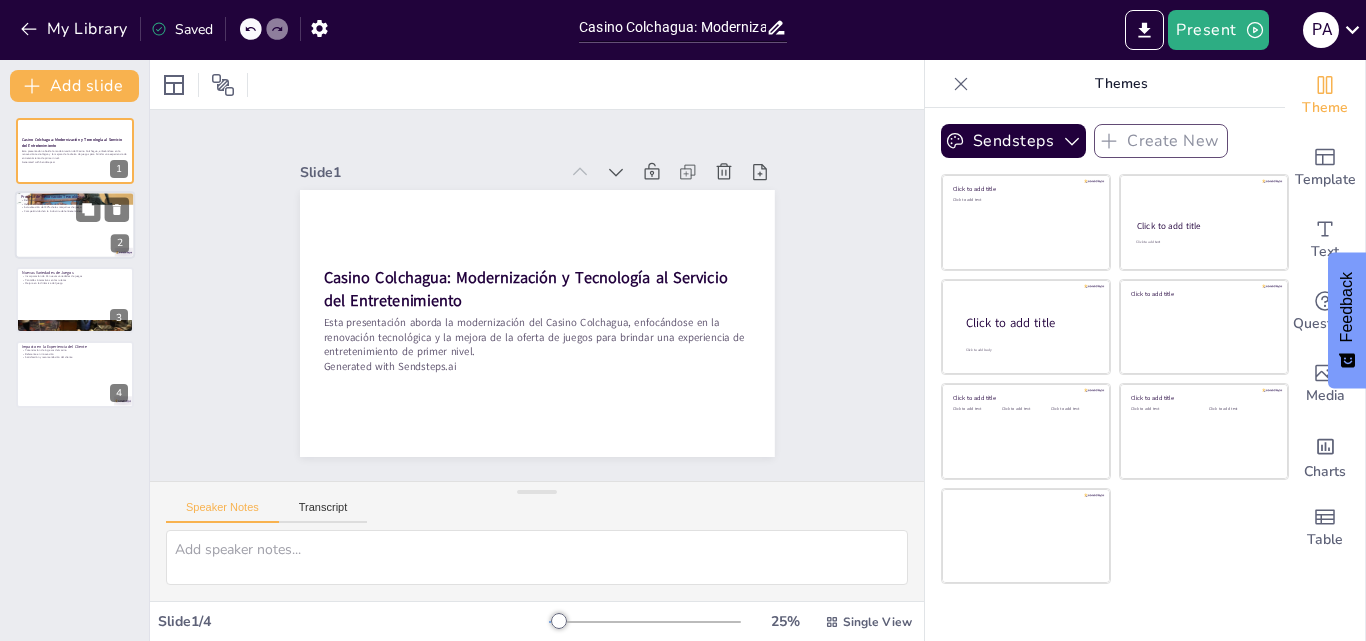 click at bounding box center (75, 226) 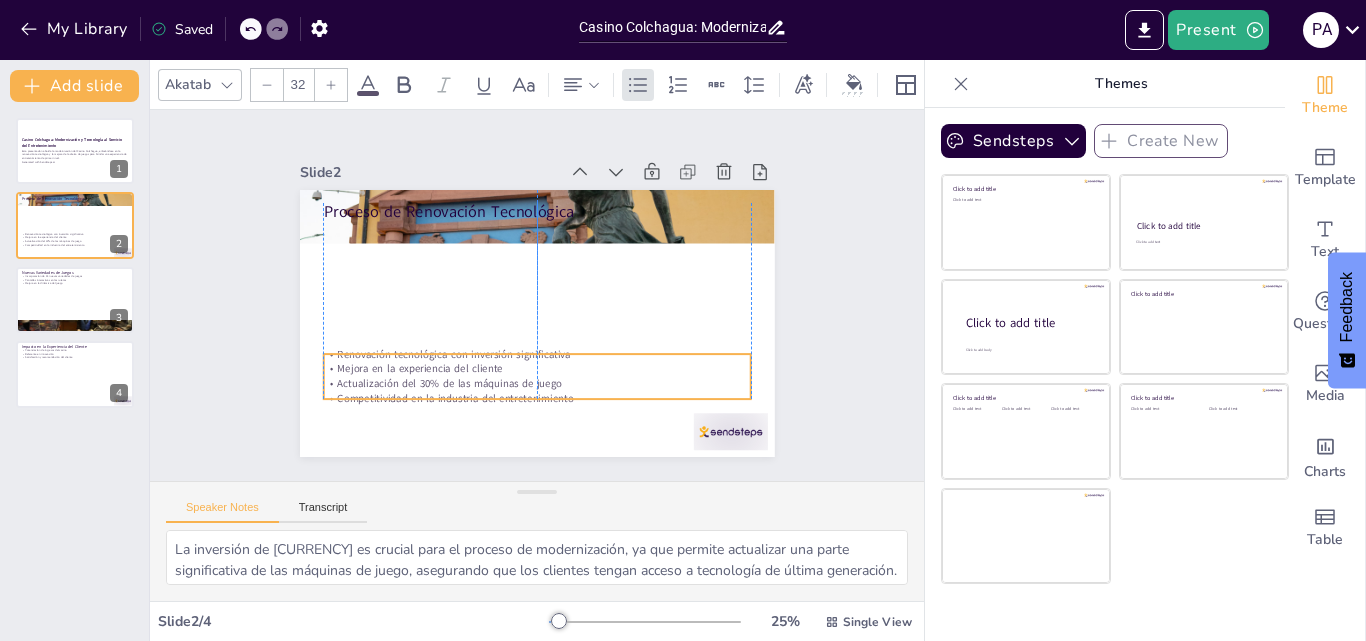 drag, startPoint x: 442, startPoint y: 267, endPoint x: 439, endPoint y: 354, distance: 87.05171 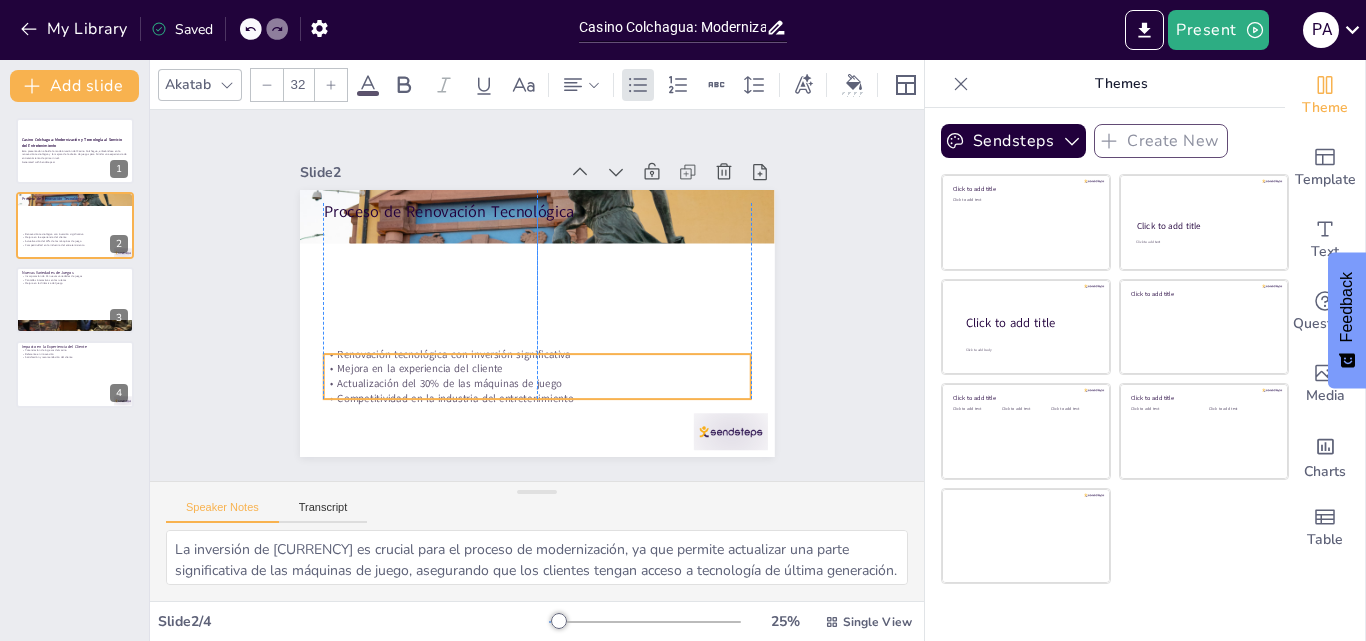 click on "Mejora en la experiencia del cliente" at bounding box center (529, 368) 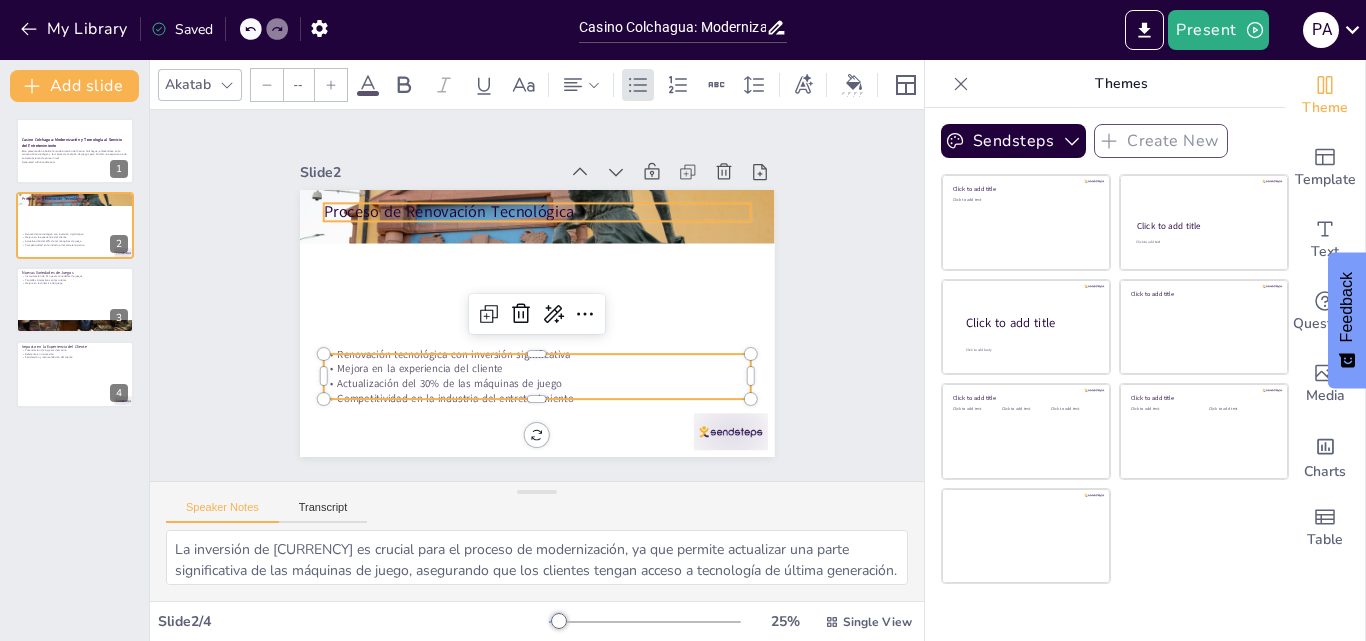 type on "48" 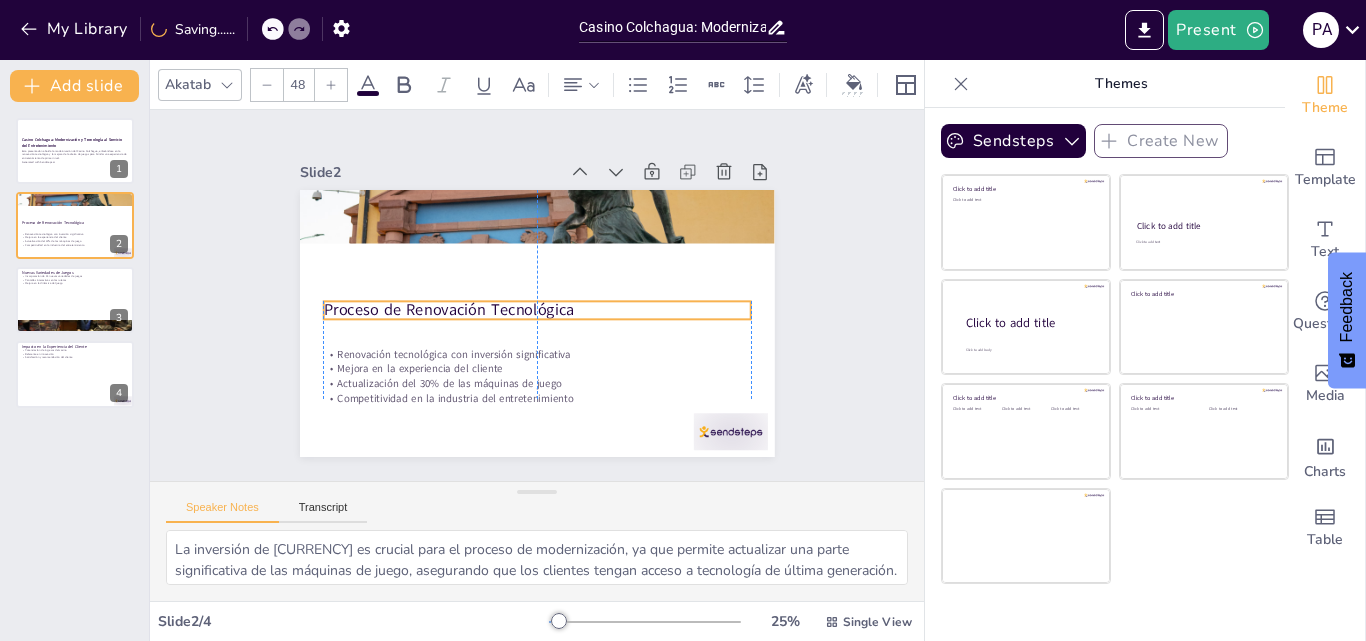 drag, startPoint x: 446, startPoint y: 238, endPoint x: 443, endPoint y: 250, distance: 12.369317 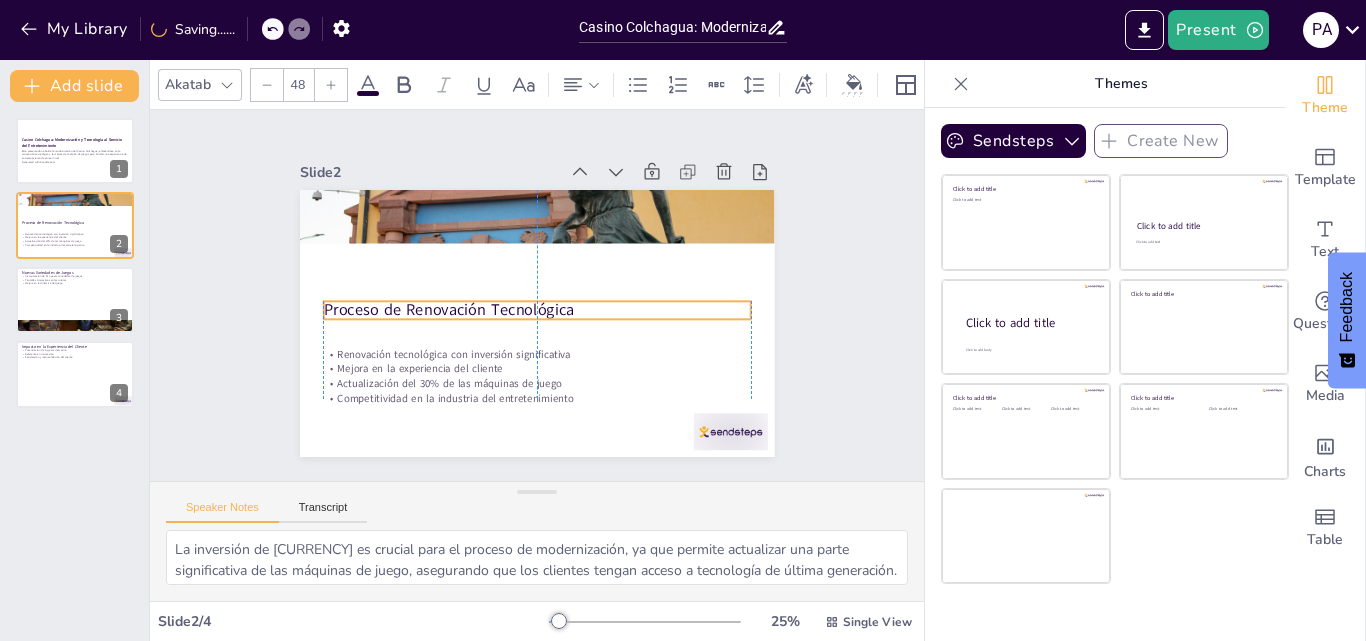 click on "Proceso de Renovación Tecnológica" at bounding box center [530, 309] 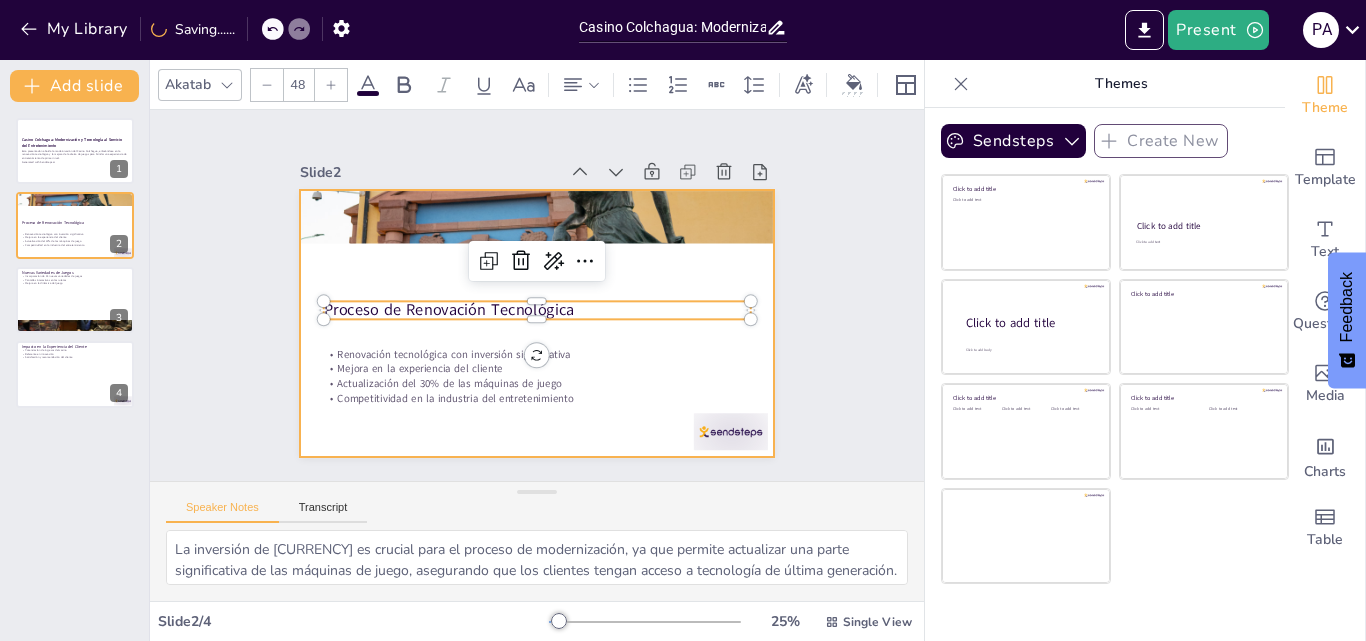click at bounding box center (545, 217) 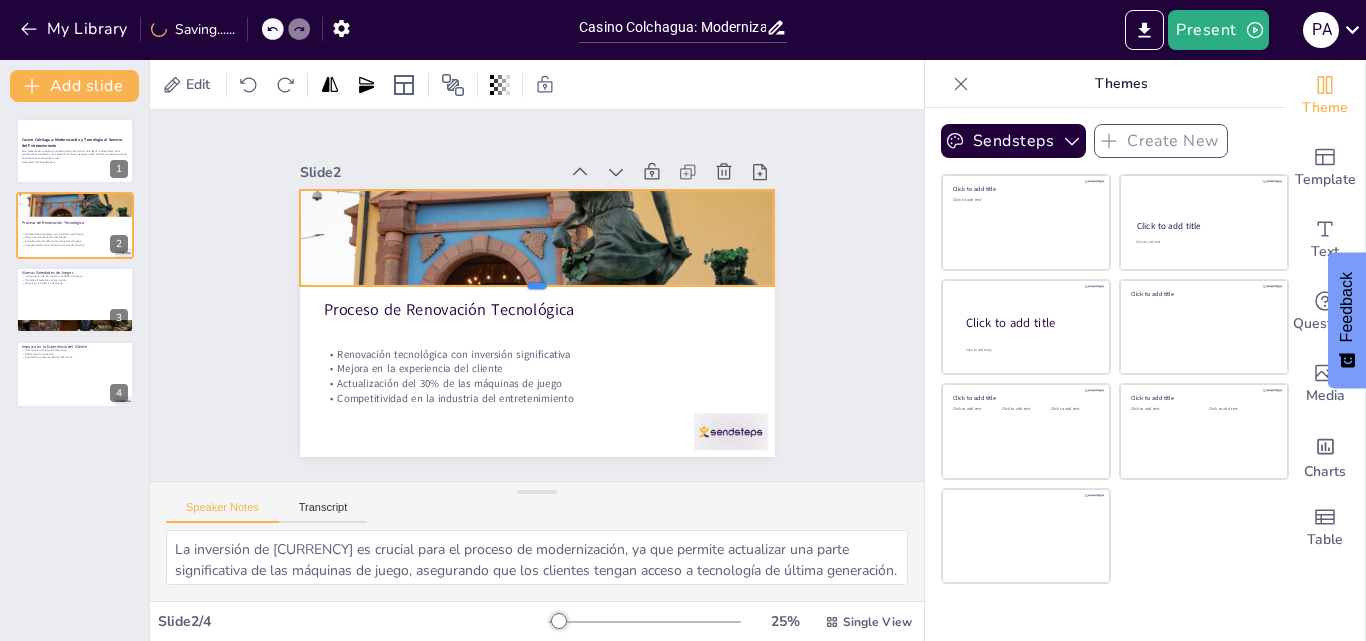 drag, startPoint x: 523, startPoint y: 266, endPoint x: 518, endPoint y: 282, distance: 16.763054 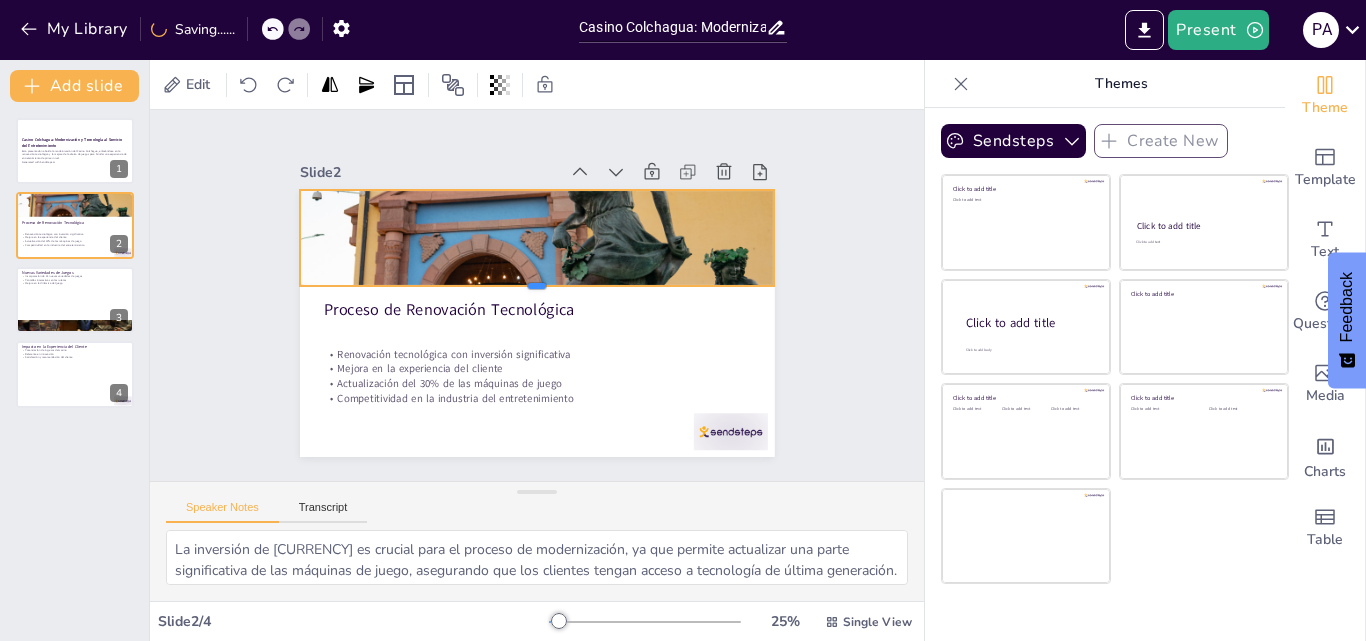 click at bounding box center (537, 295) 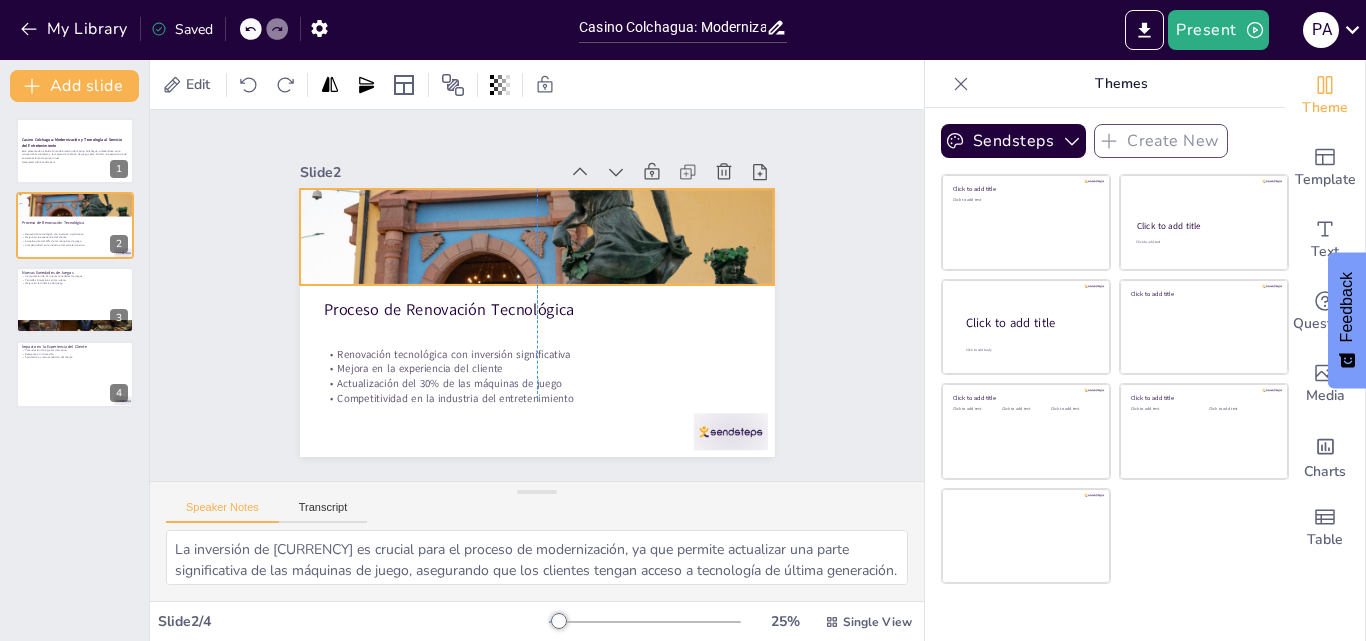 click at bounding box center (545, 216) 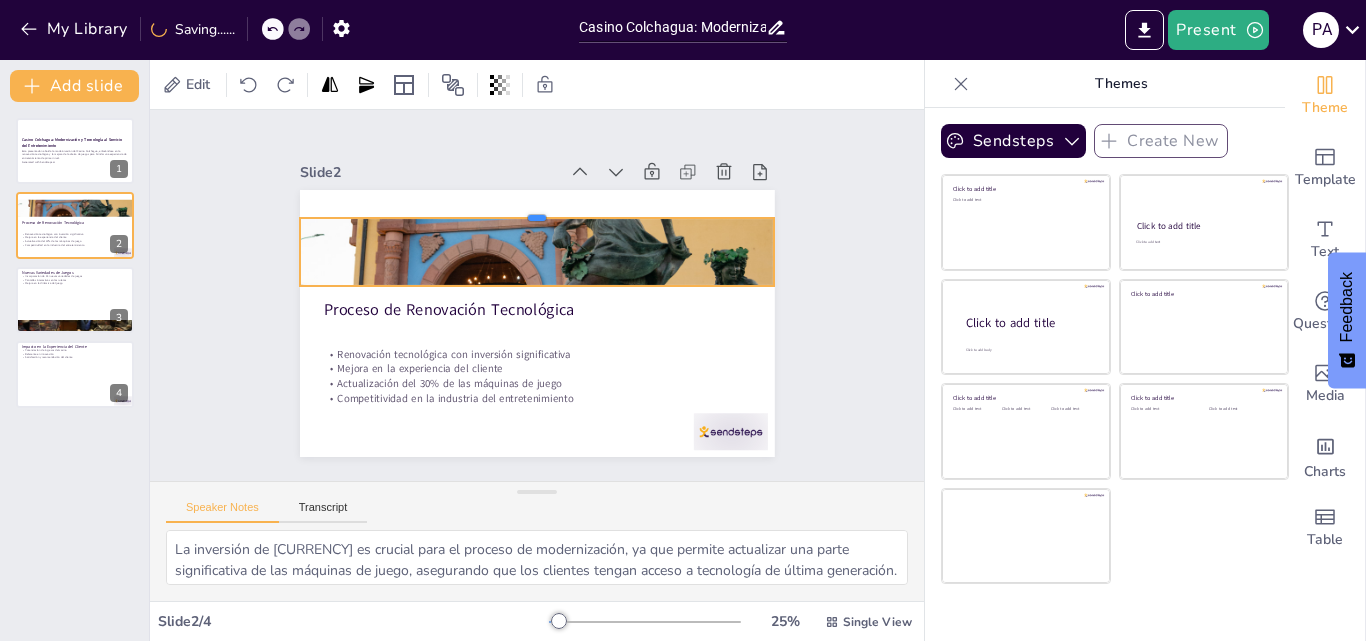 drag, startPoint x: 522, startPoint y: 156, endPoint x: 527, endPoint y: 208, distance: 52.23983 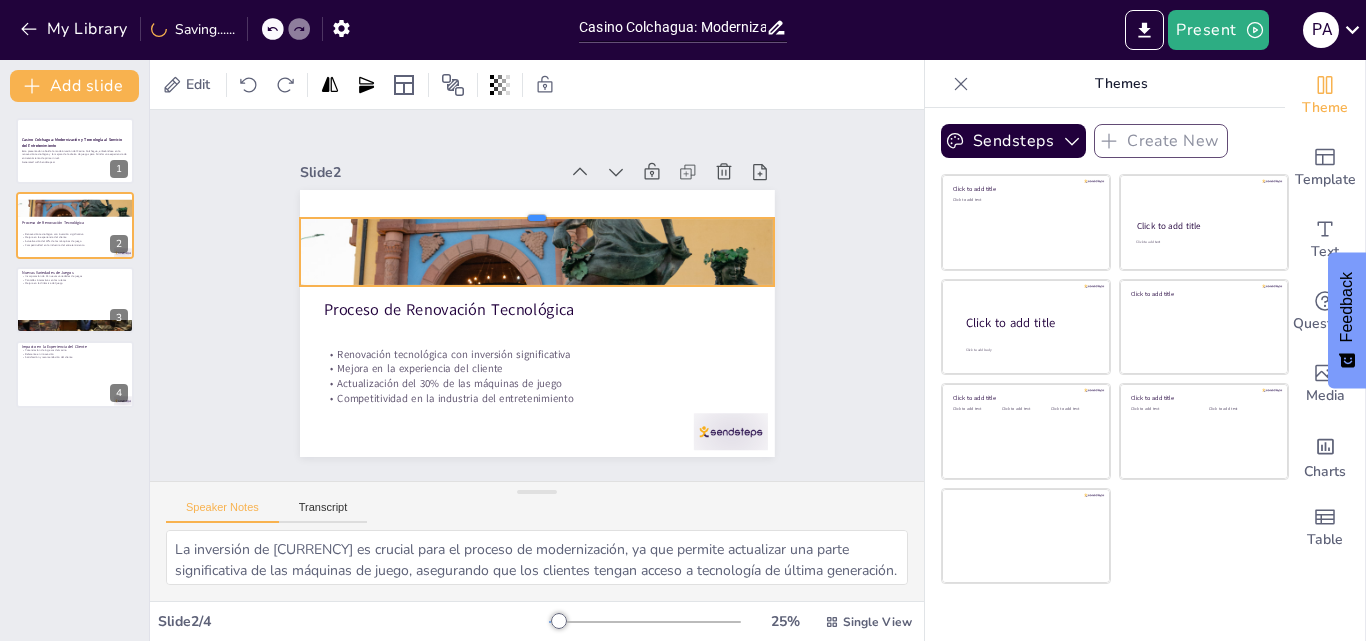 click at bounding box center (546, 210) 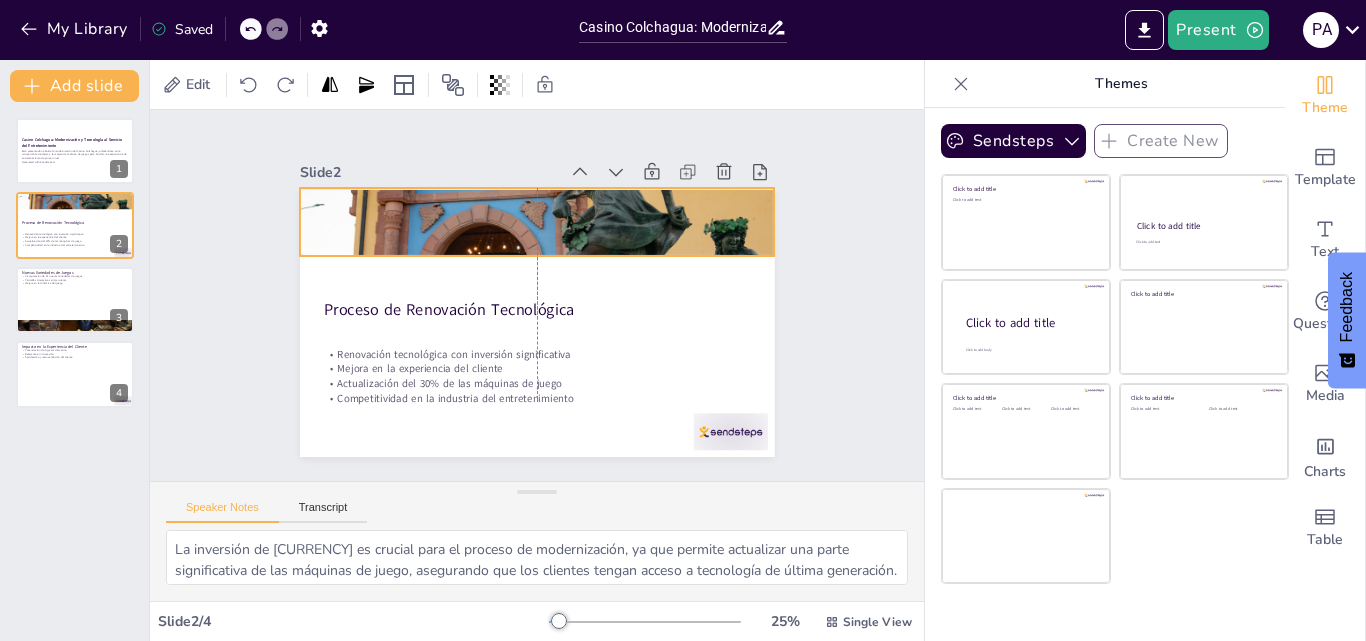drag, startPoint x: 523, startPoint y: 227, endPoint x: 525, endPoint y: 197, distance: 30.066593 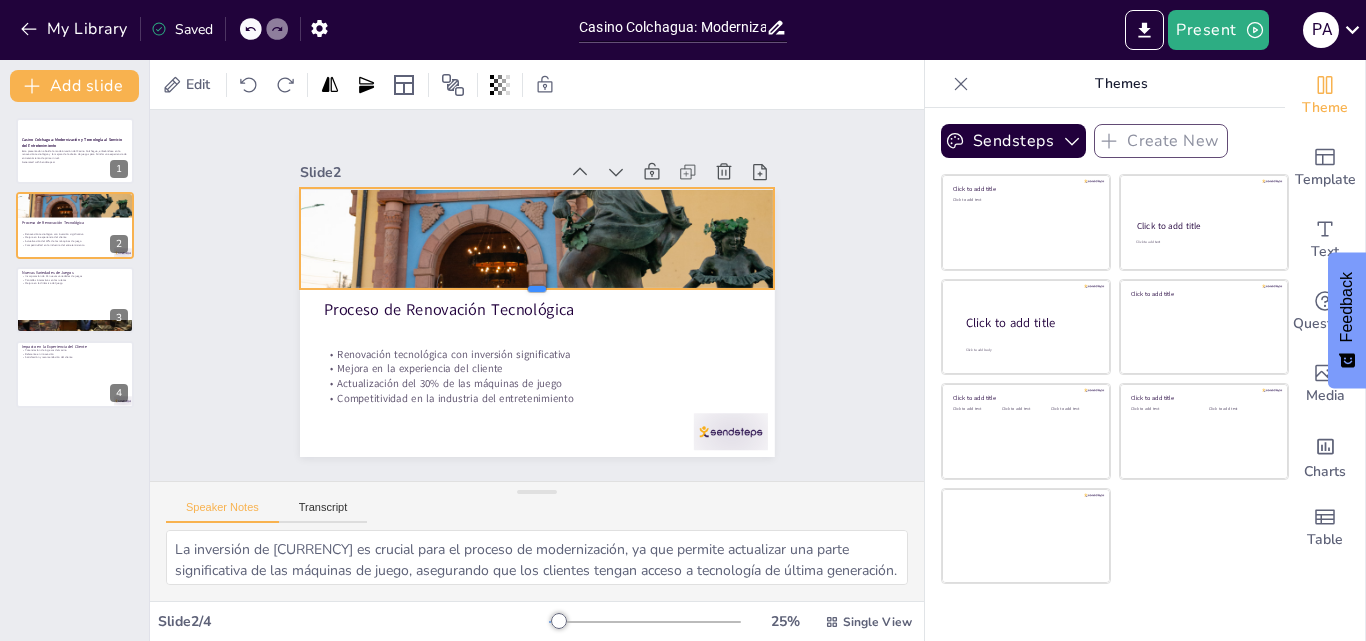drag, startPoint x: 520, startPoint y: 252, endPoint x: 519, endPoint y: 285, distance: 33.01515 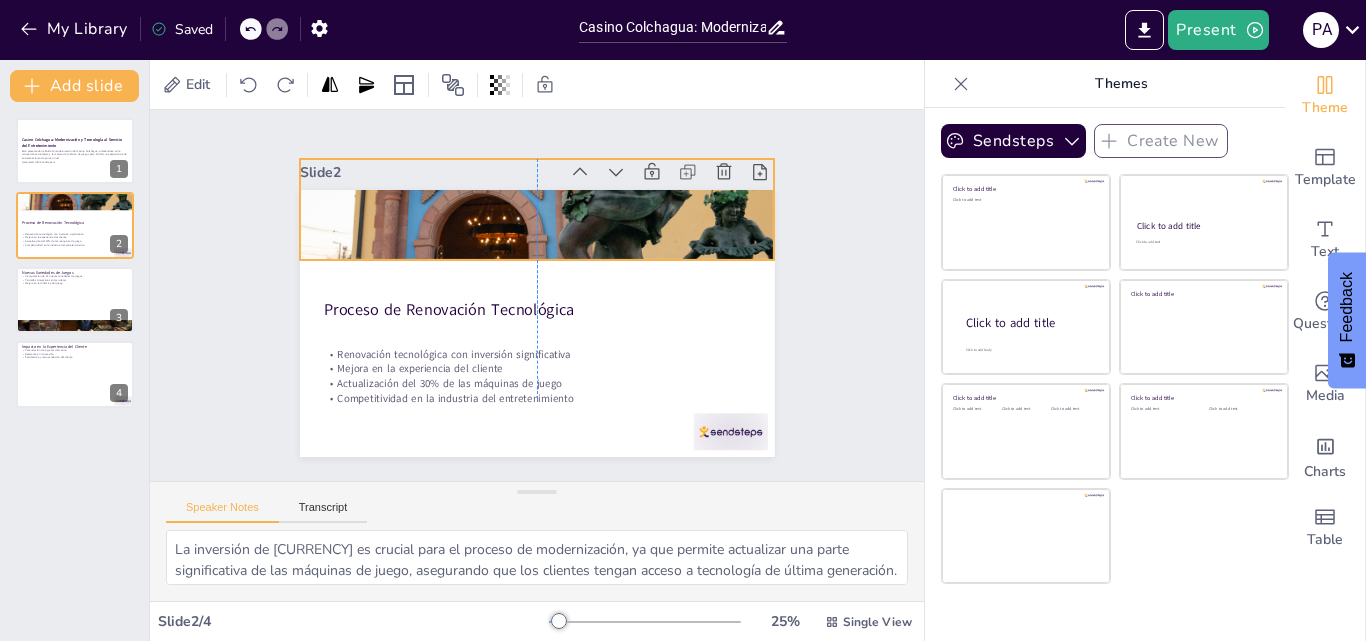 drag, startPoint x: 524, startPoint y: 232, endPoint x: 525, endPoint y: 204, distance: 28.01785 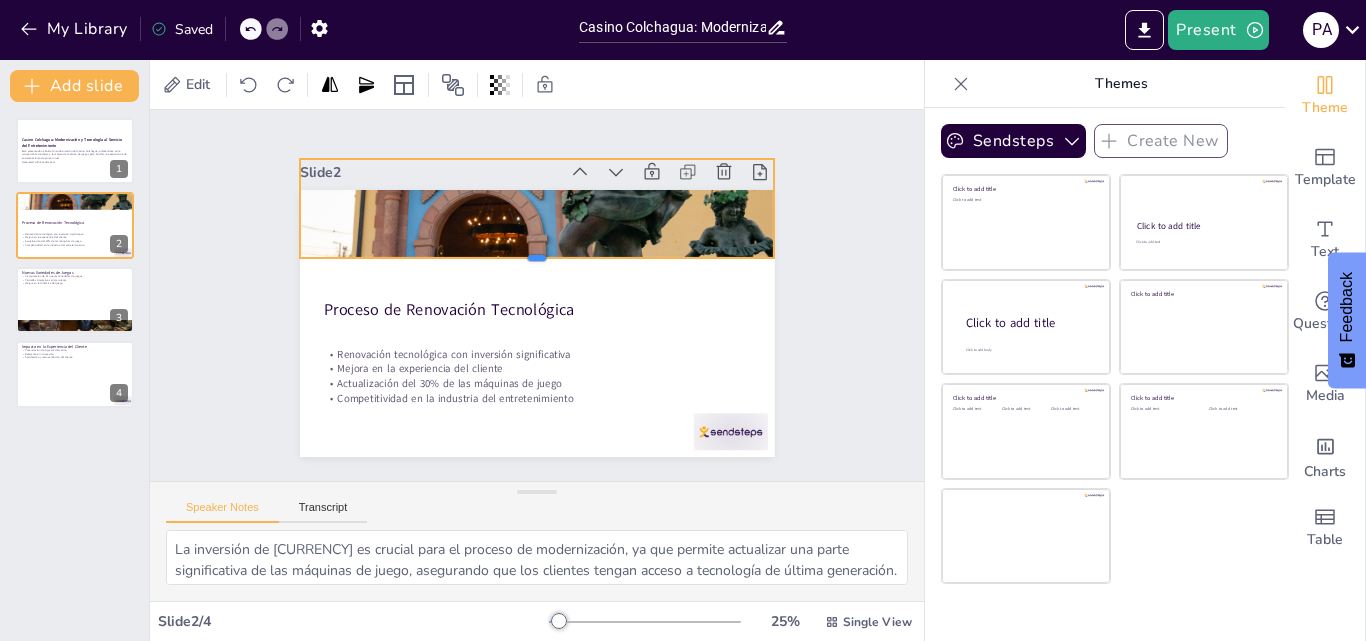 click at bounding box center (540, 267) 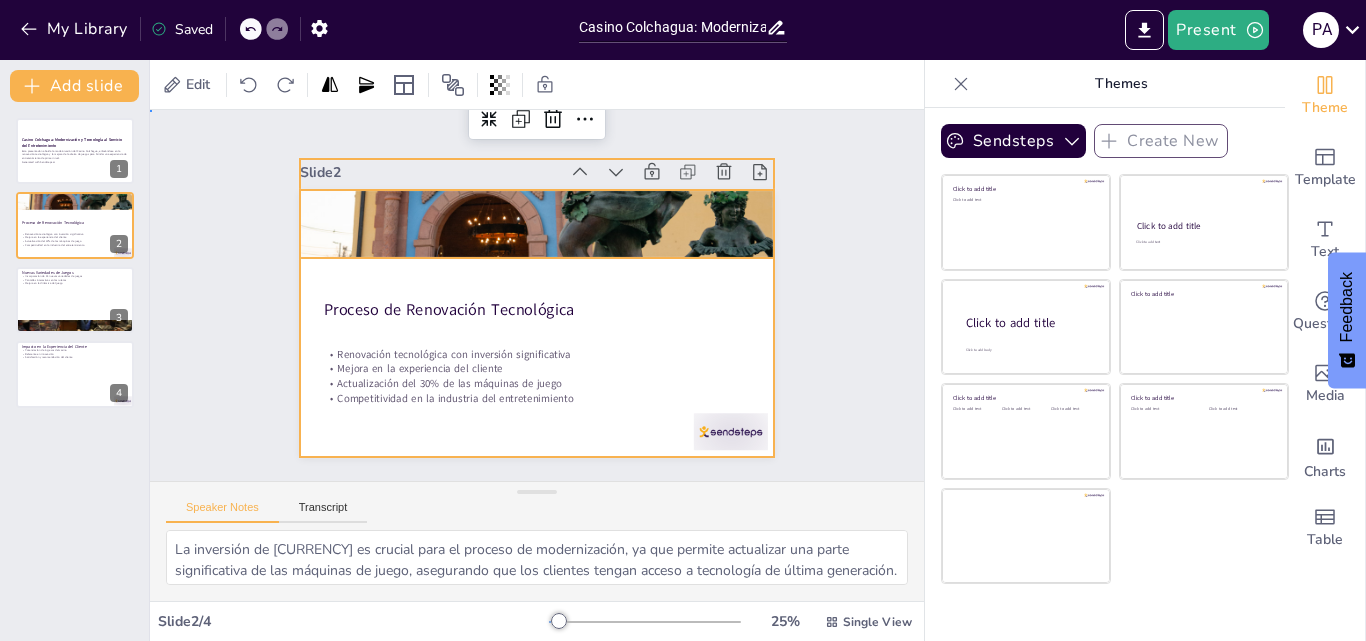 click at bounding box center (558, 313) 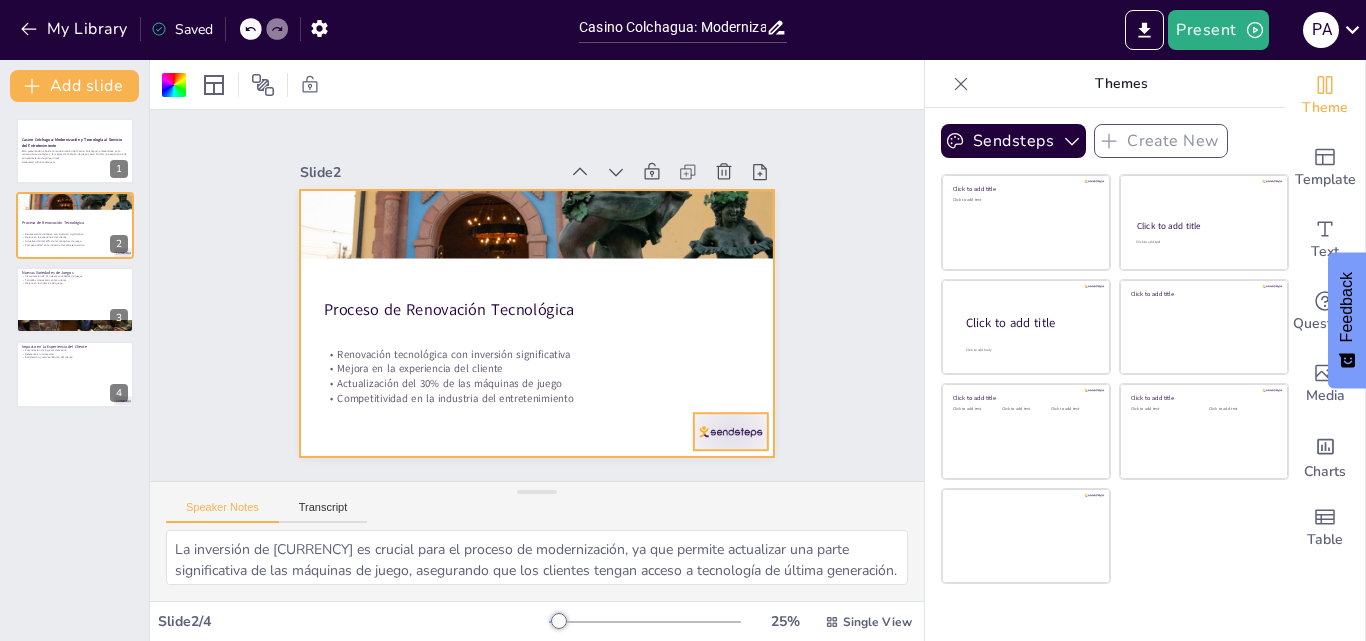 click at bounding box center [716, 451] 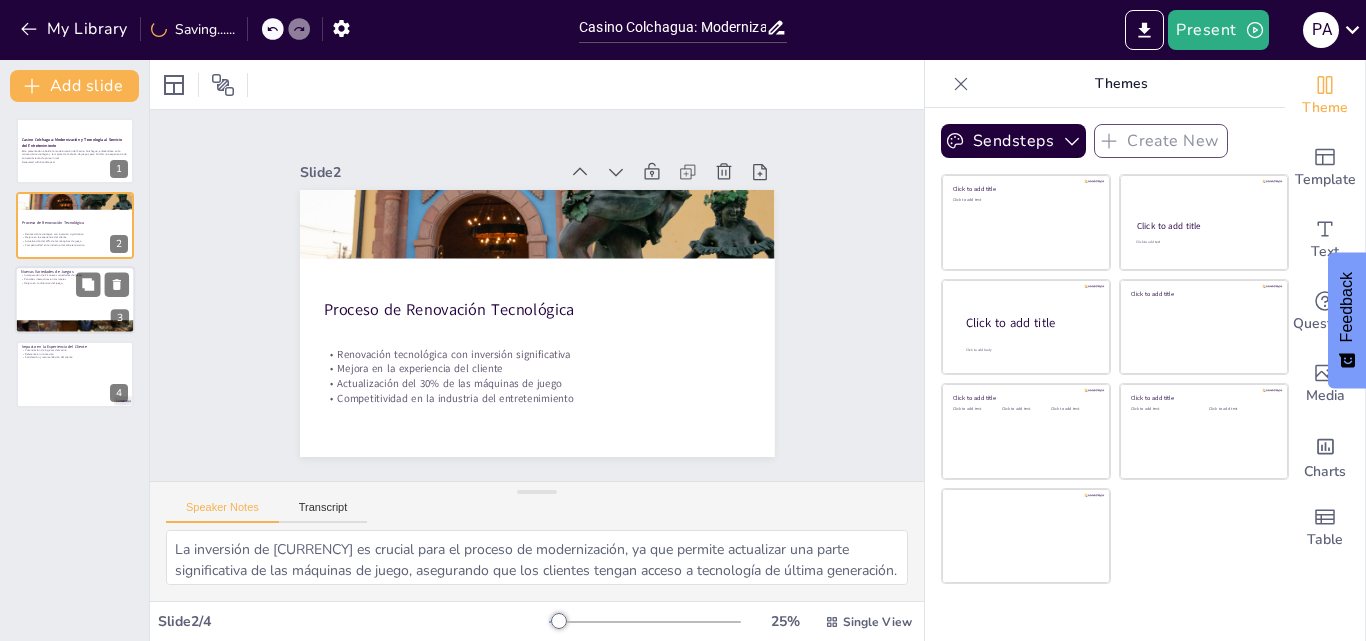 click at bounding box center (75, 300) 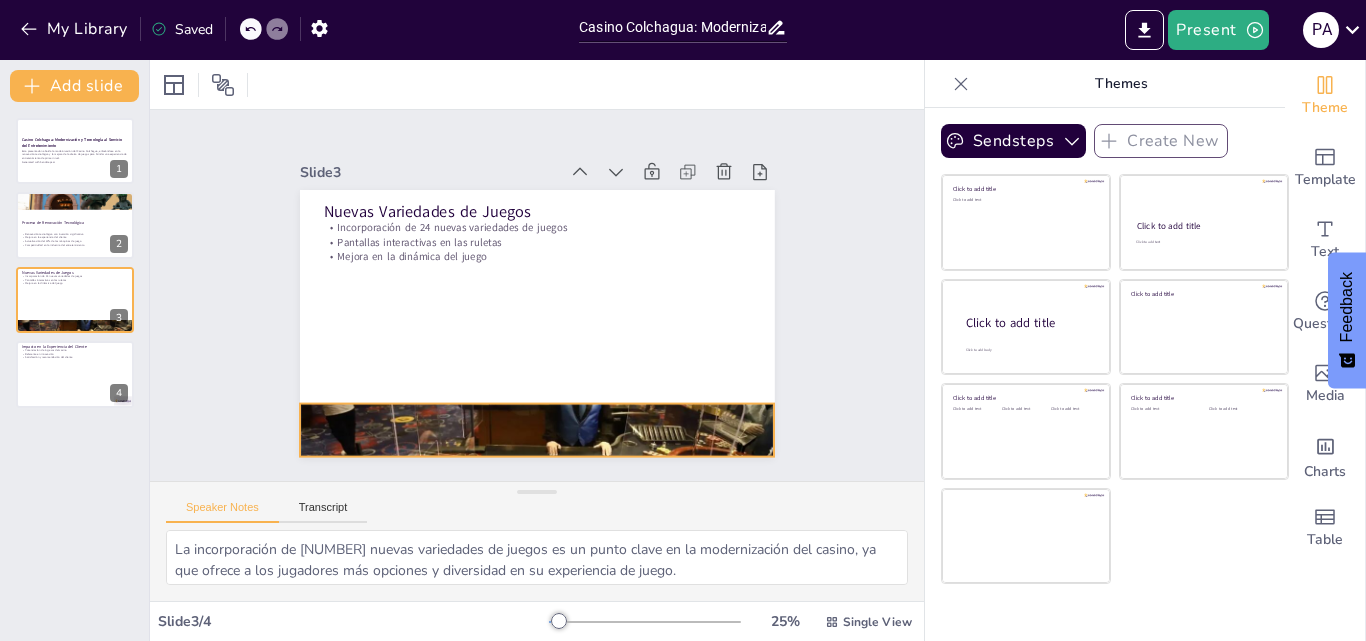 click at bounding box center [522, 429] 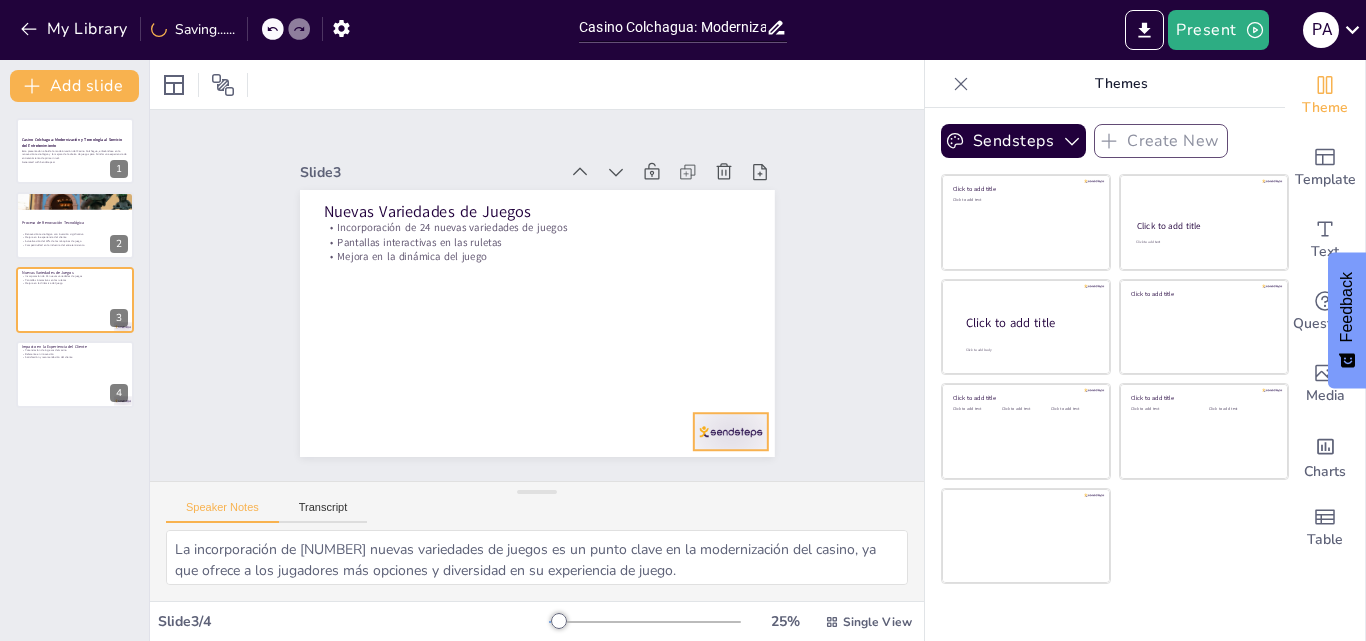click at bounding box center (715, 451) 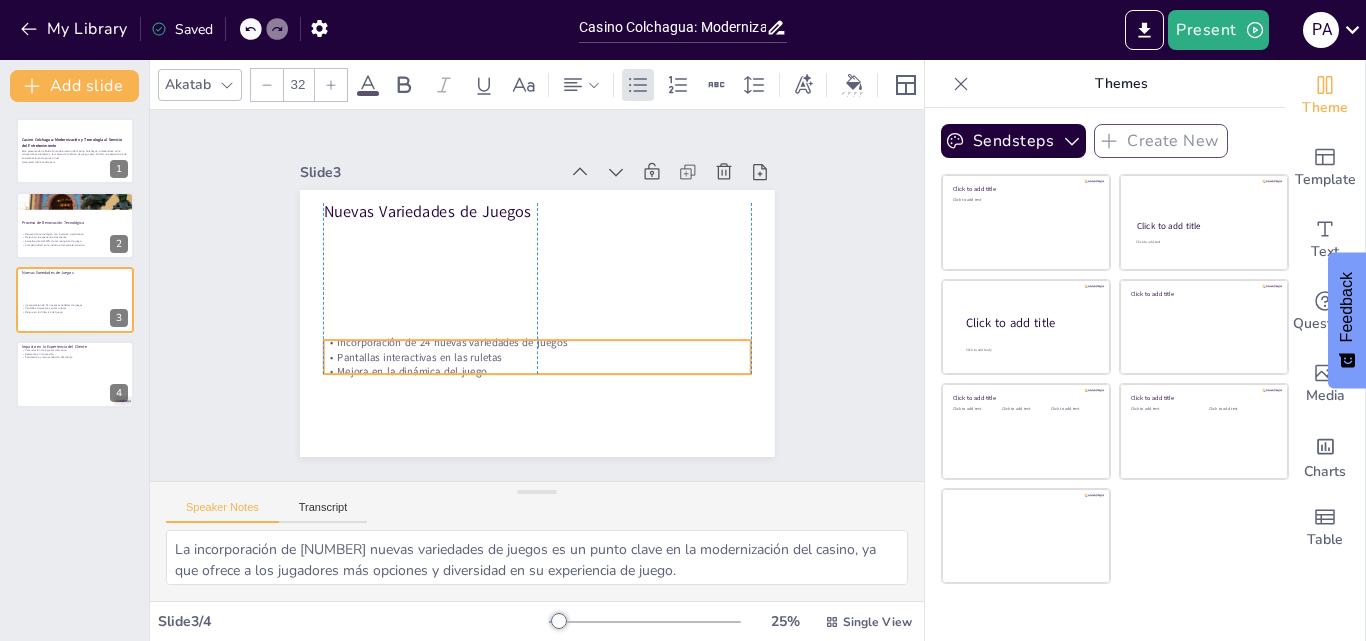 drag, startPoint x: 414, startPoint y: 237, endPoint x: 432, endPoint y: 176, distance: 63.600315 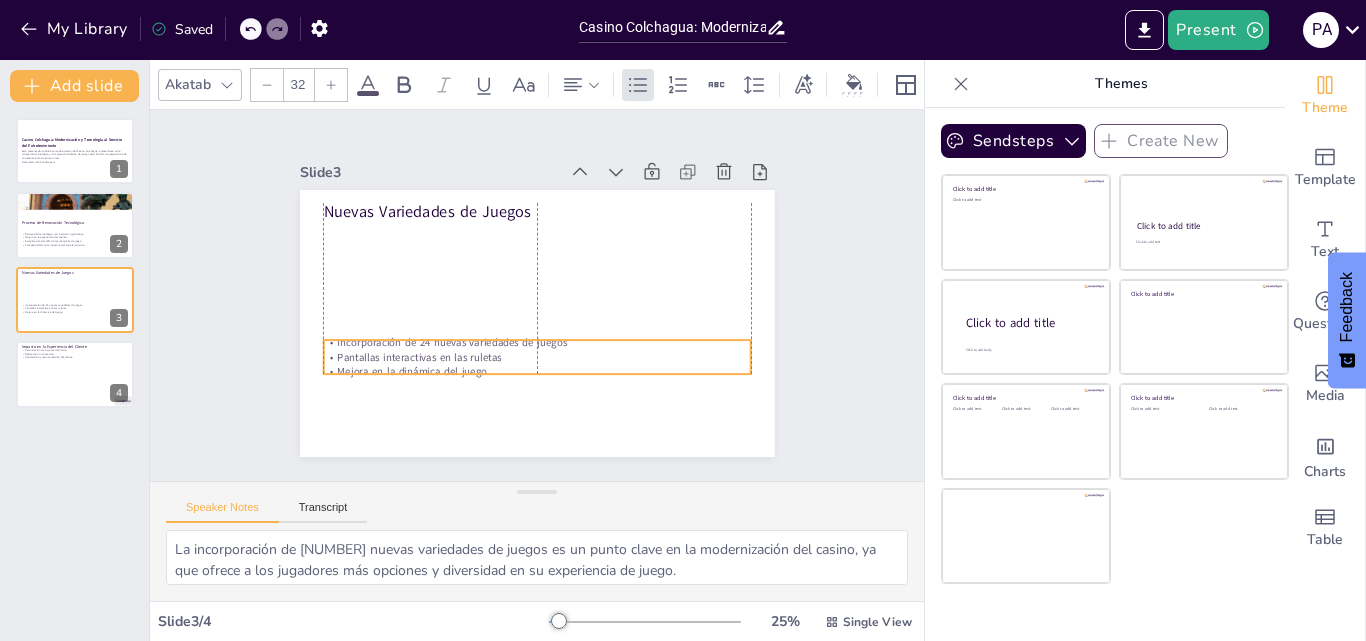 click on "Pantallas interactivas en las ruletas" at bounding box center (530, 357) 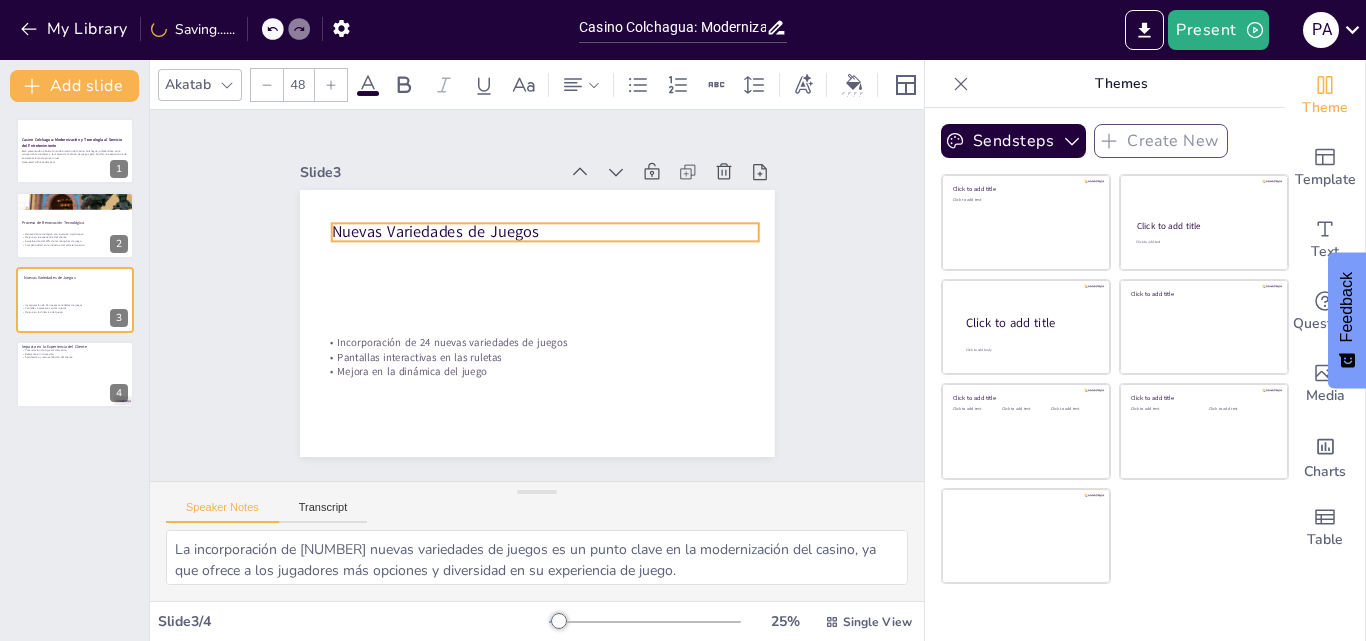 drag, startPoint x: 436, startPoint y: 205, endPoint x: 444, endPoint y: 225, distance: 21.540659 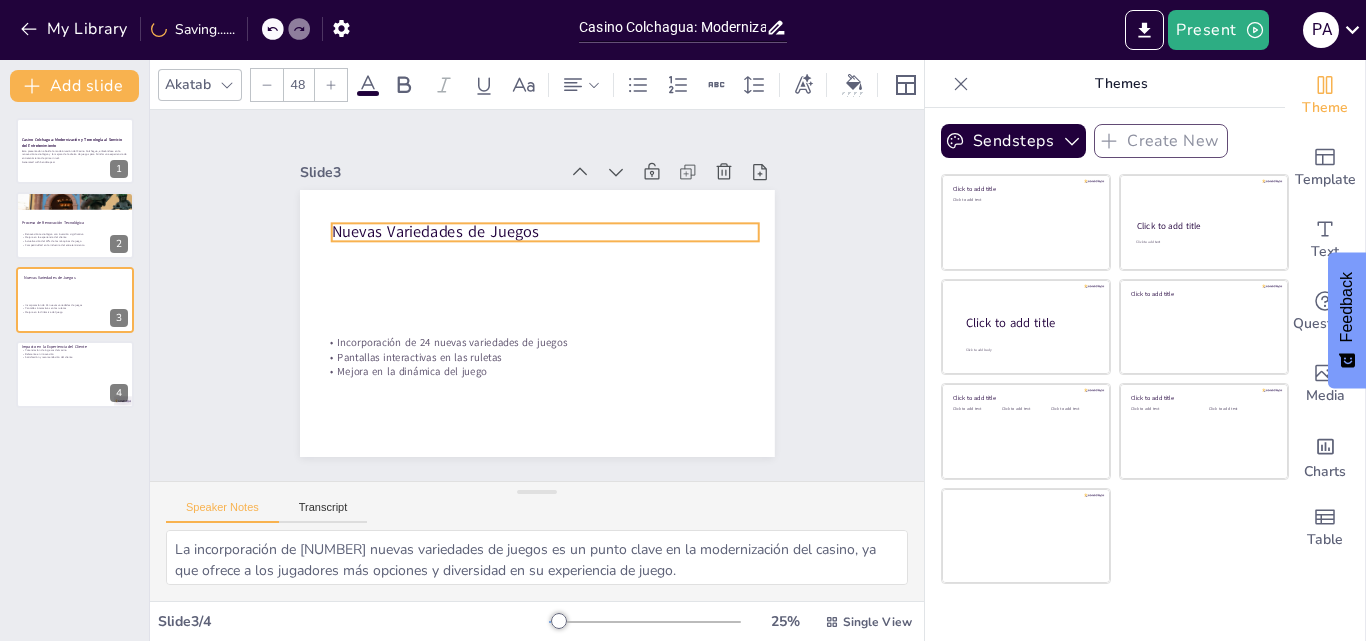 click on "Nuevas Variedades de Juegos" at bounding box center [551, 233] 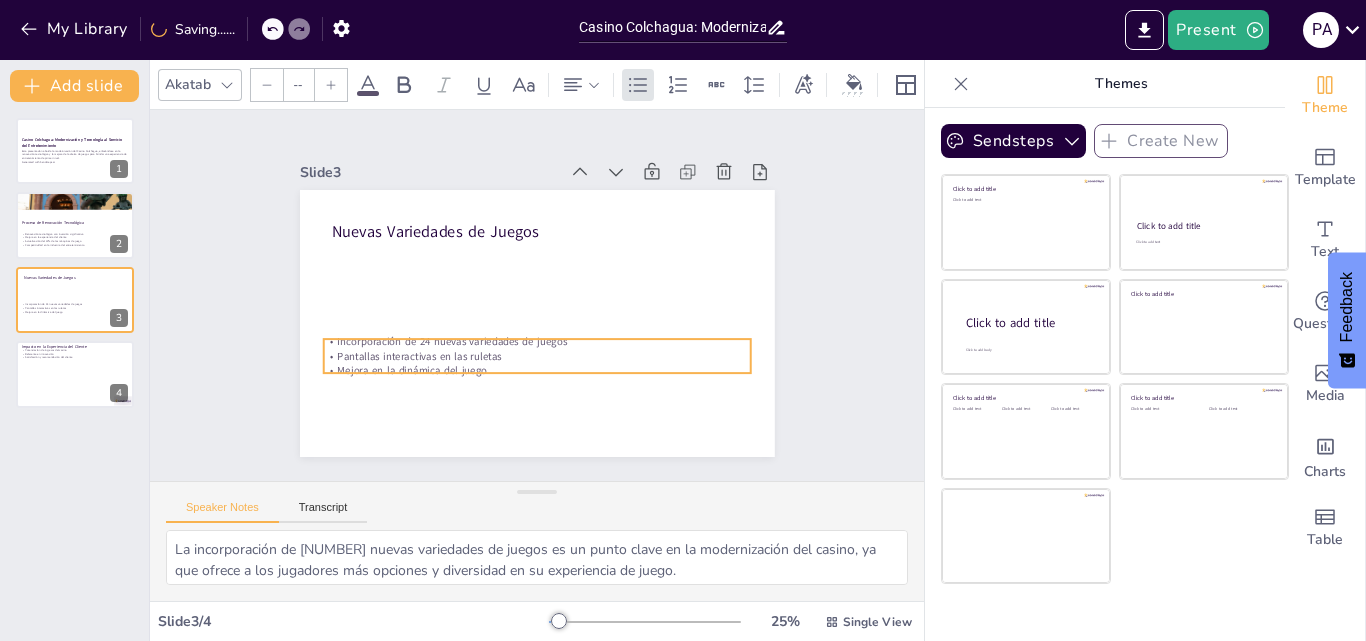 type on "32" 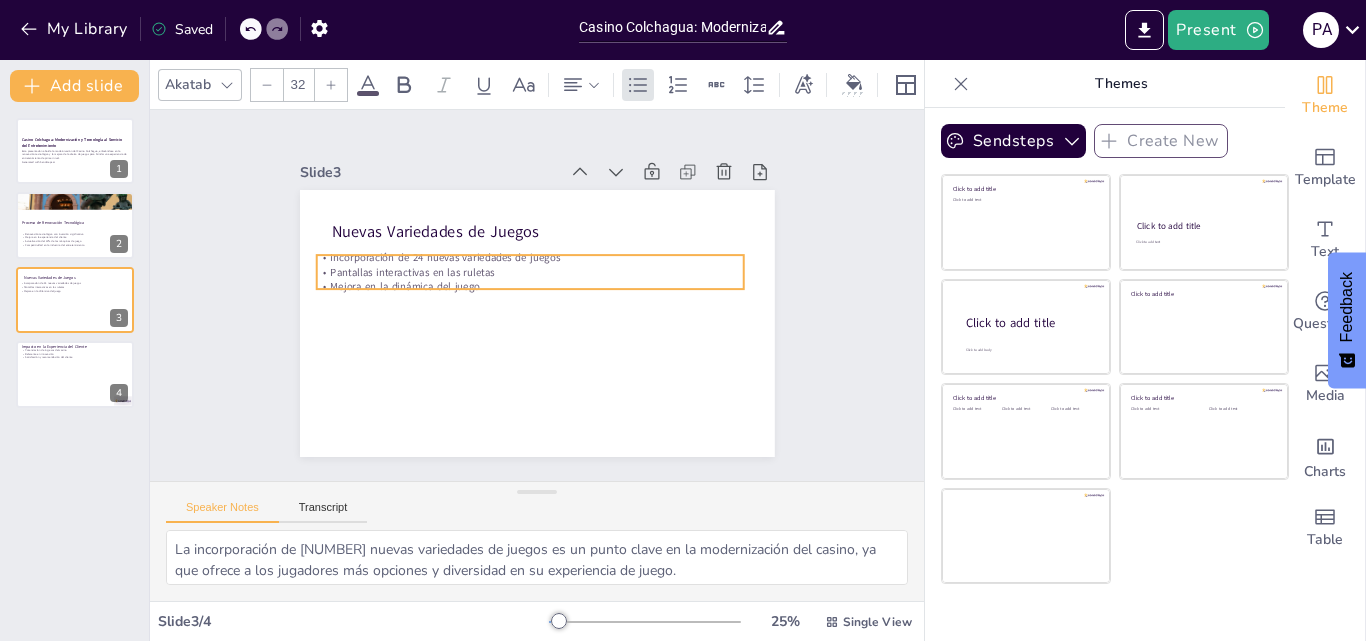 drag, startPoint x: 429, startPoint y: 356, endPoint x: 422, endPoint y: 271, distance: 85.28775 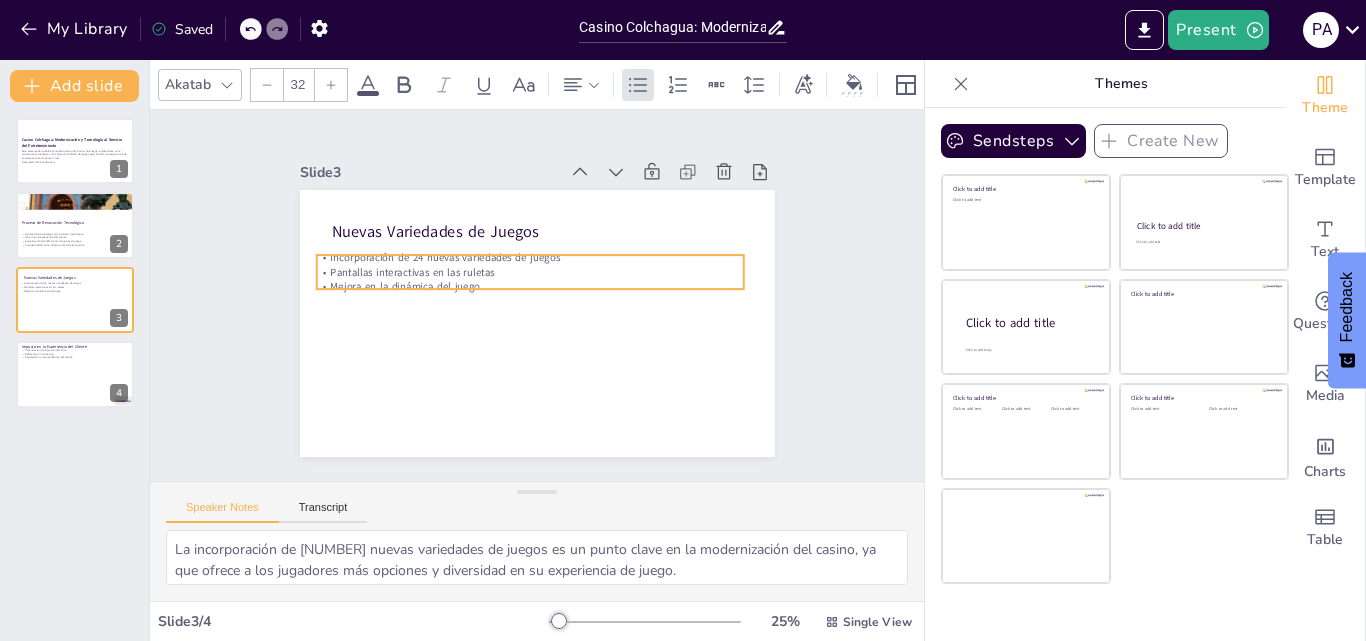 click on "Pantallas interactivas en las ruletas" at bounding box center (532, 271) 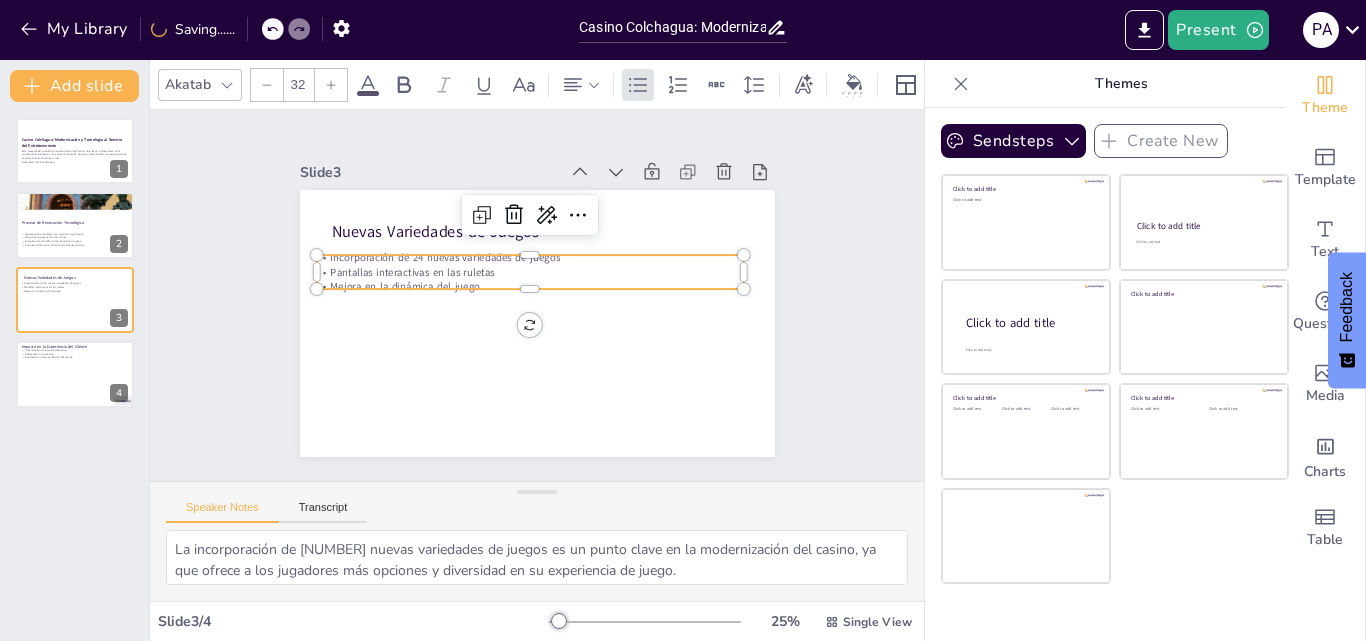 click on "Slide  1 Casino Colchagua: Modernización y Tecnología al Servicio del Entretenimiento Esta presentación aborda la modernización del Casino Colchagua, enfocándose en la renovación tecnológica y la mejora de la oferta de juegos para brindar una experiencia de entretenimiento de primer nivel. Generated with Sendsteps.ai Slide  2 Proceso de Renovación Tecnológica Renovación tecnológica con inversión significativa Mejora en la experiencia del cliente Actualización del 30% de las máquinas de juego Competitividad en la industria del entretenimiento Slide  3 Nuevas Variedades de Juegos Incorporación de 24 nuevas variedades de juegos Pantallas interactivas en las ruletas Mejora en la dinámica del juego Slide  4 Impacto en la Experiencia del Cliente Potenciación de ingresos del casino Referente en innovación Satisfacción y recomendación del cliente" at bounding box center (537, 295) 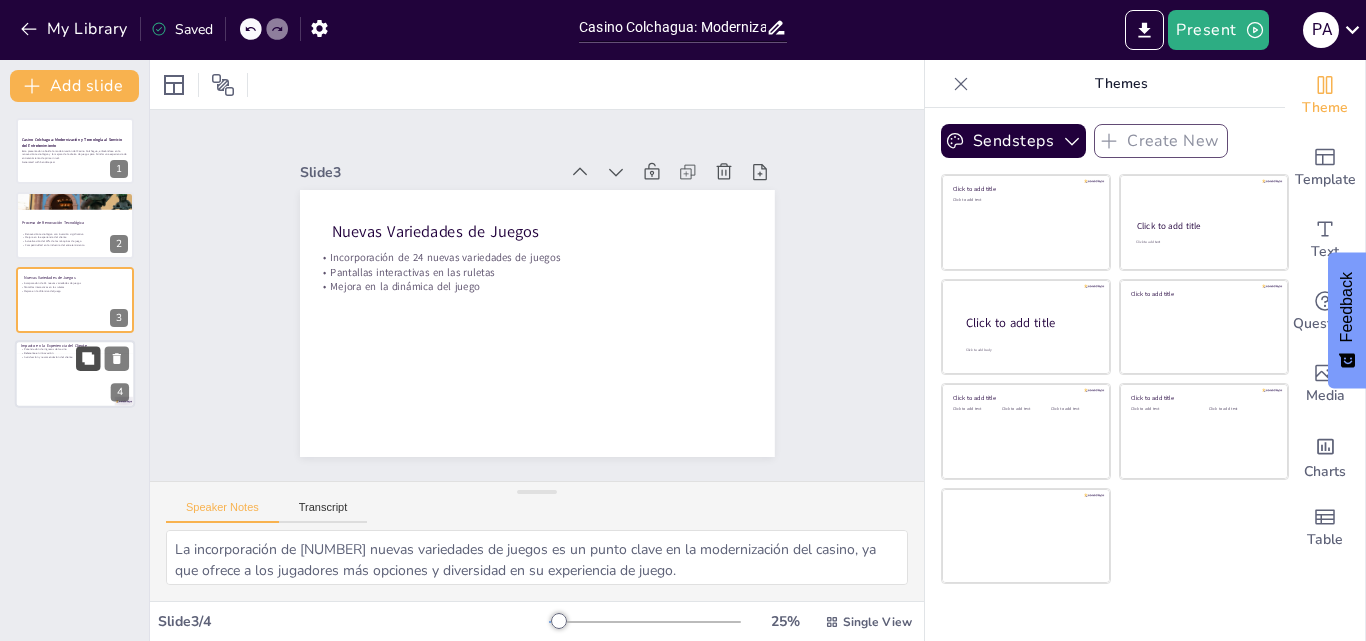 click 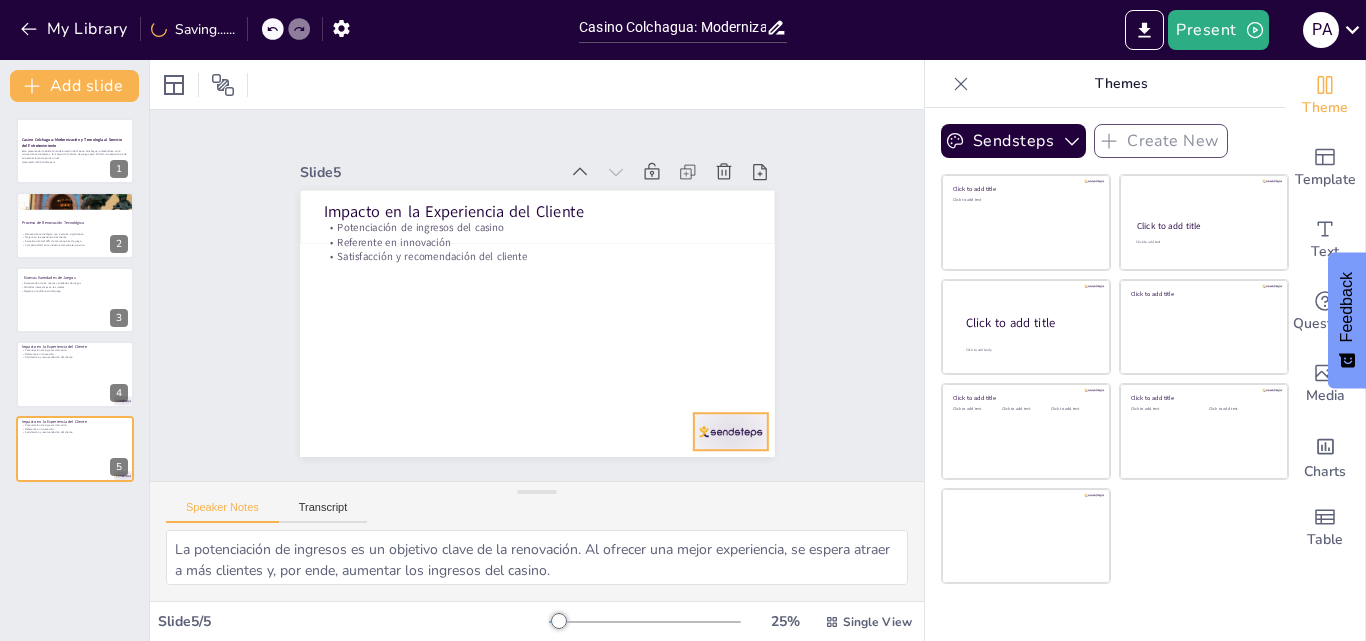 click at bounding box center [658, 499] 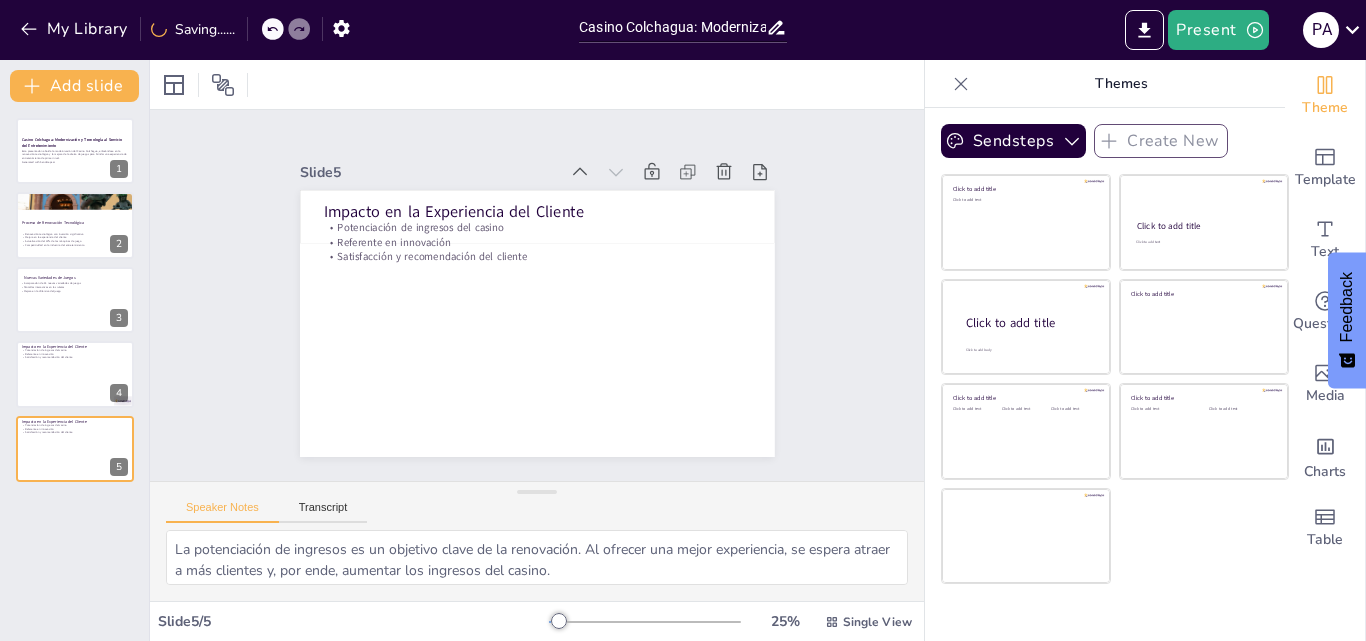 click on "Slide  1 Casino Colchagua: Modernización y Tecnología al Servicio del Entretenimiento Esta presentación aborda la modernización del Casino Colchagua, enfocándose en la renovación tecnológica y la mejora de la oferta de juegos para brindar una experiencia de entretenimiento de primer nivel. Generated with Sendsteps.ai Slide  2 Proceso de Renovación Tecnológica Renovación tecnológica con inversión significativa Mejora en la experiencia del cliente Actualización del 30% de las máquinas de juego Competitividad en la industria del entretenimiento Slide  3 Nuevas Variedades de Juegos Incorporación de 24 nuevas variedades de juegos Pantallas interactivas en las ruletas Mejora en la dinámica del juego Slide  4 Impacto en la Experiencia del Cliente Potenciación de ingresos del casino Referente en innovación Satisfacción y recomendación del cliente Slide  5 Impacto en la Experiencia del Cliente Potenciación de ingresos del casino Referente en innovación Satisfacción y recomendación del cliente" at bounding box center (536, 295) 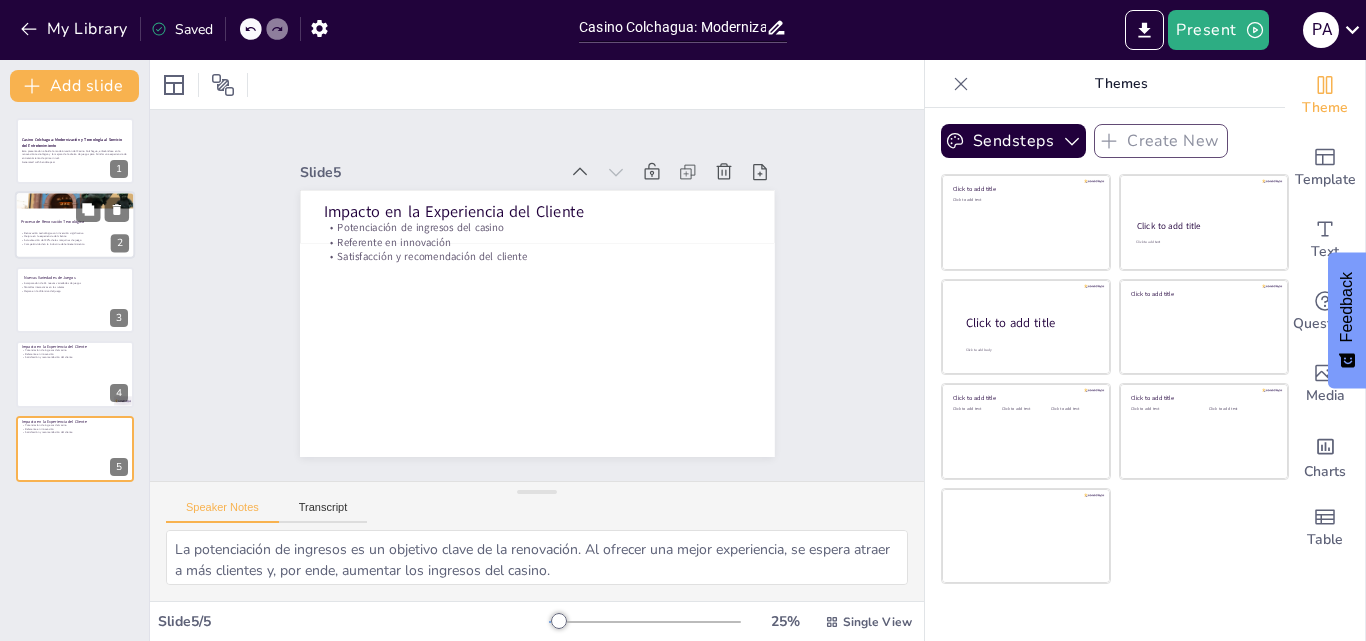 click at bounding box center (75, 183) 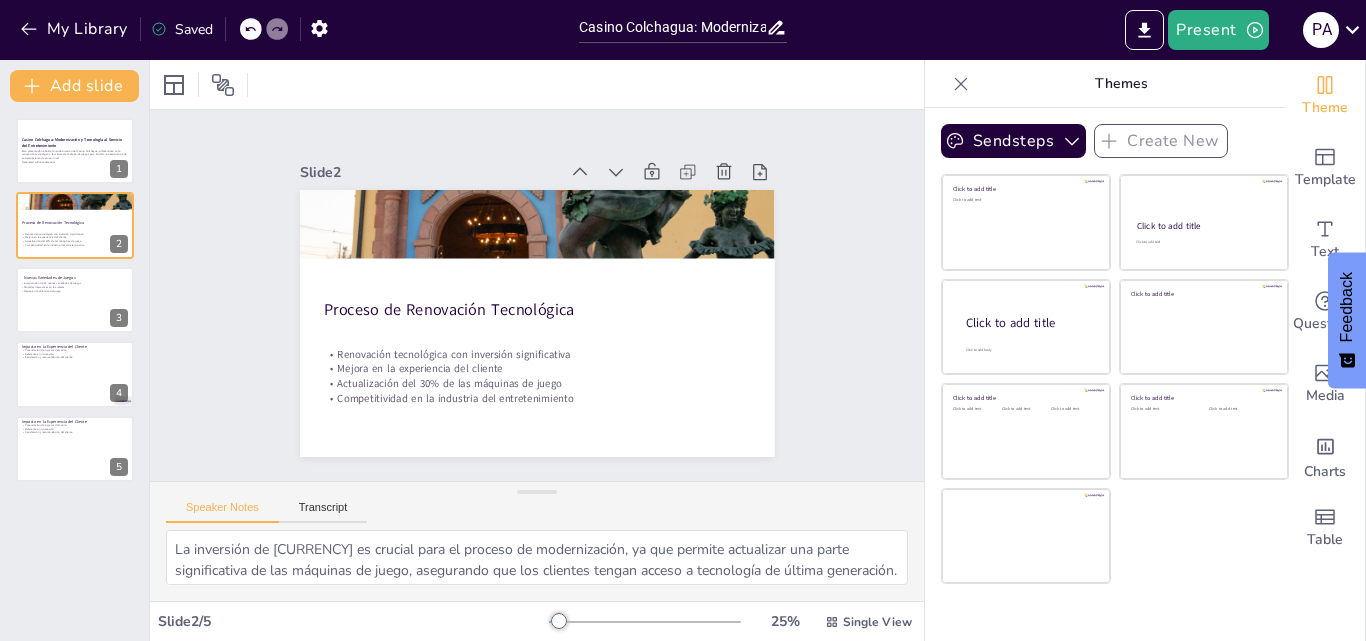 click at bounding box center [523, 433] 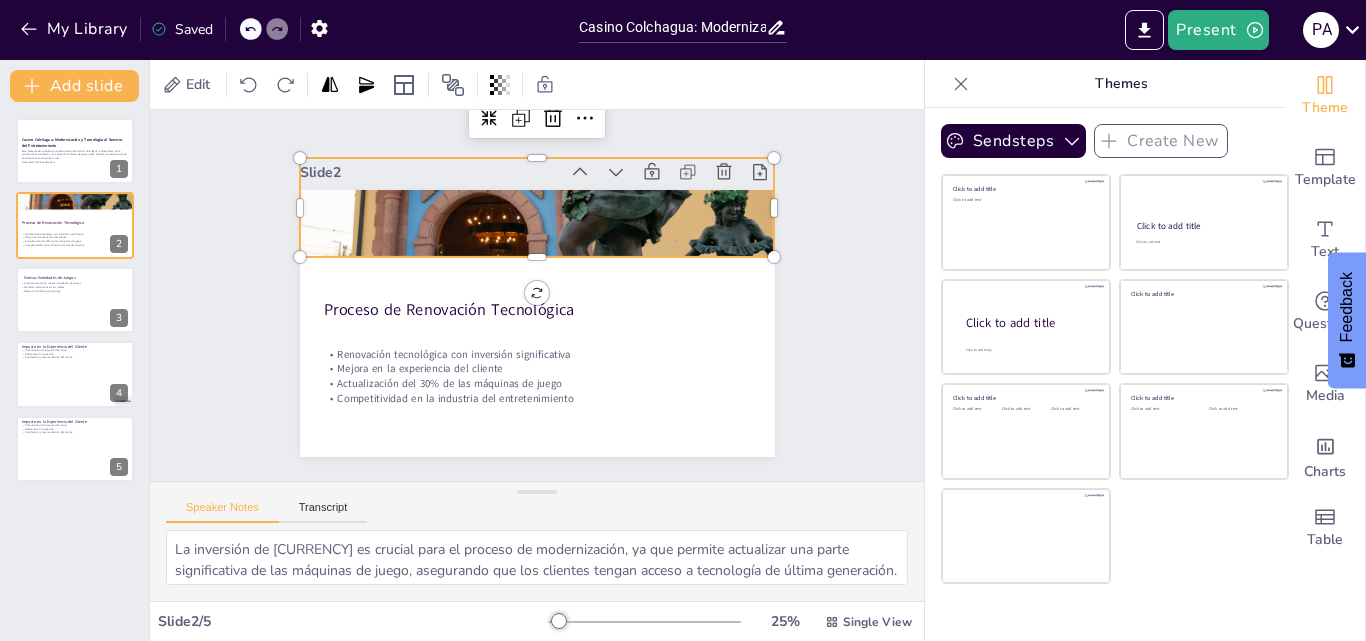 click 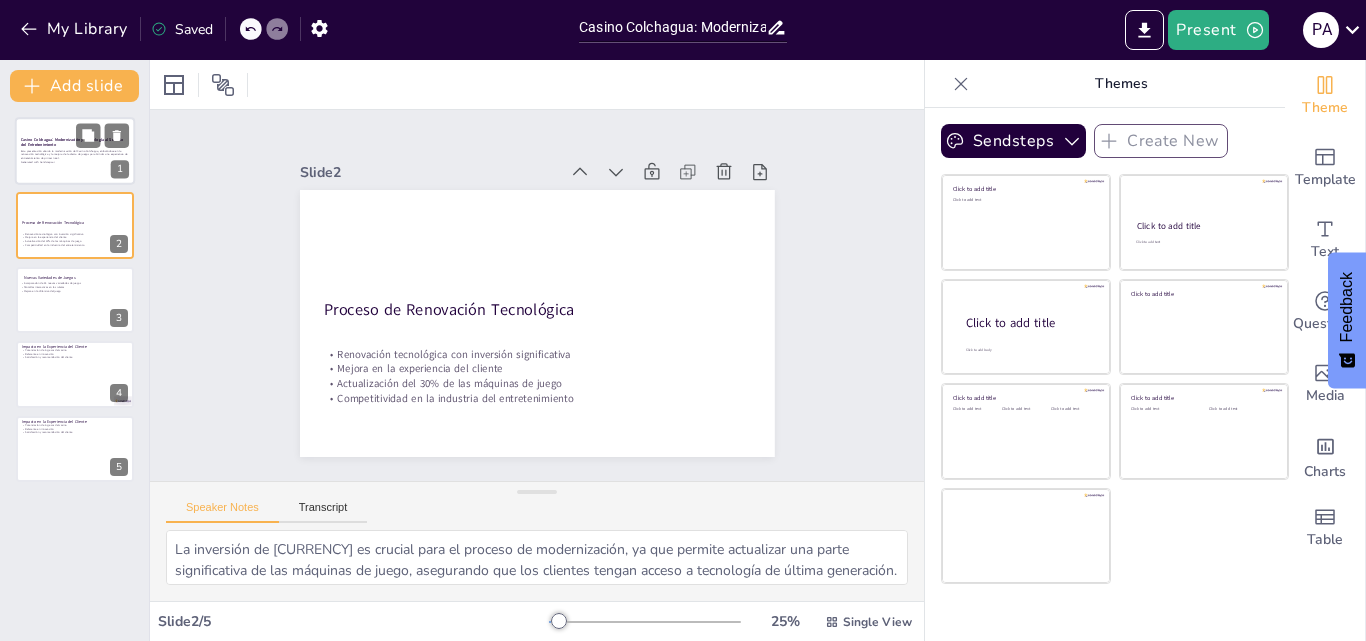 click on "Esta presentación aborda la modernización del Casino Colchagua, enfocándose en la renovación tecnológica y la mejora de la oferta de juegos para brindar una experiencia de entretenimiento de primer nivel." at bounding box center (75, 154) 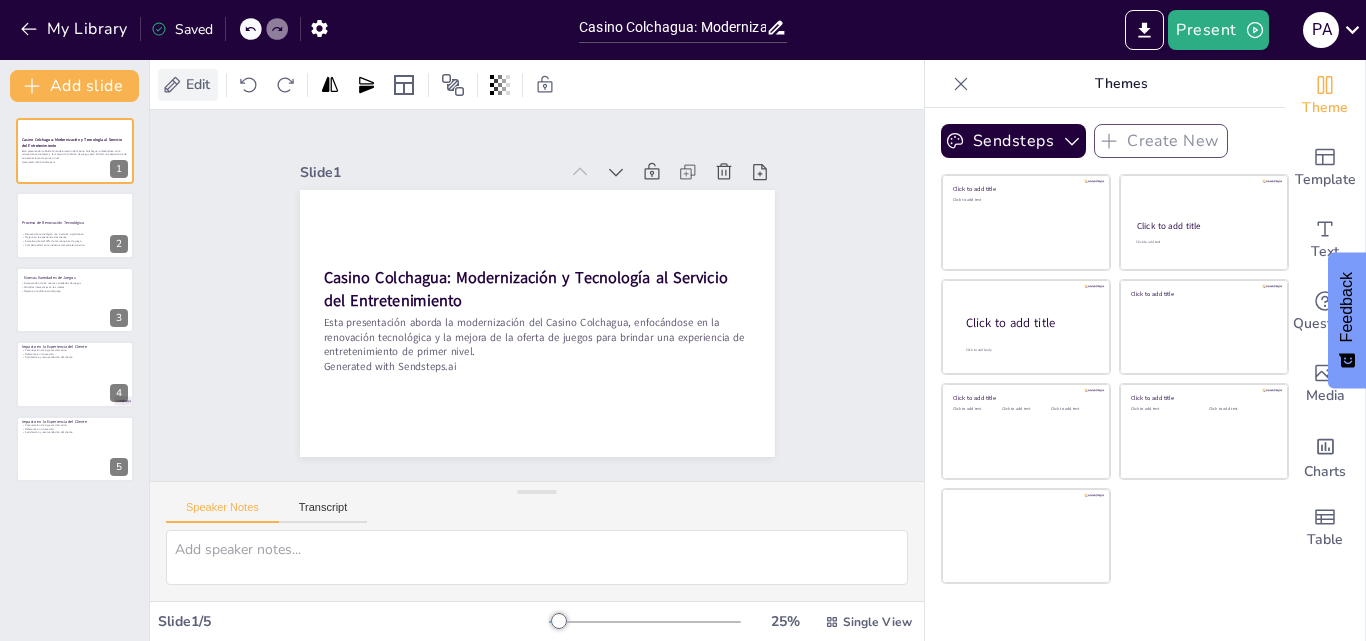click on "Edit" at bounding box center (198, 84) 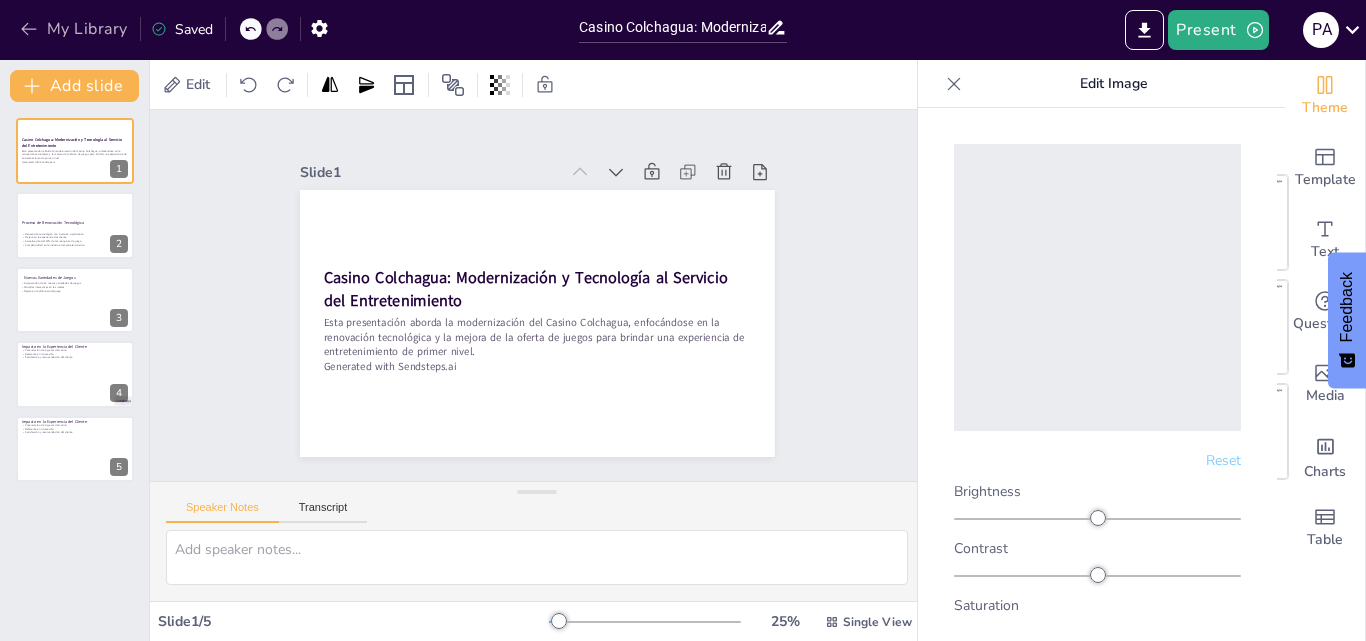 click on "My Library" at bounding box center (75, 29) 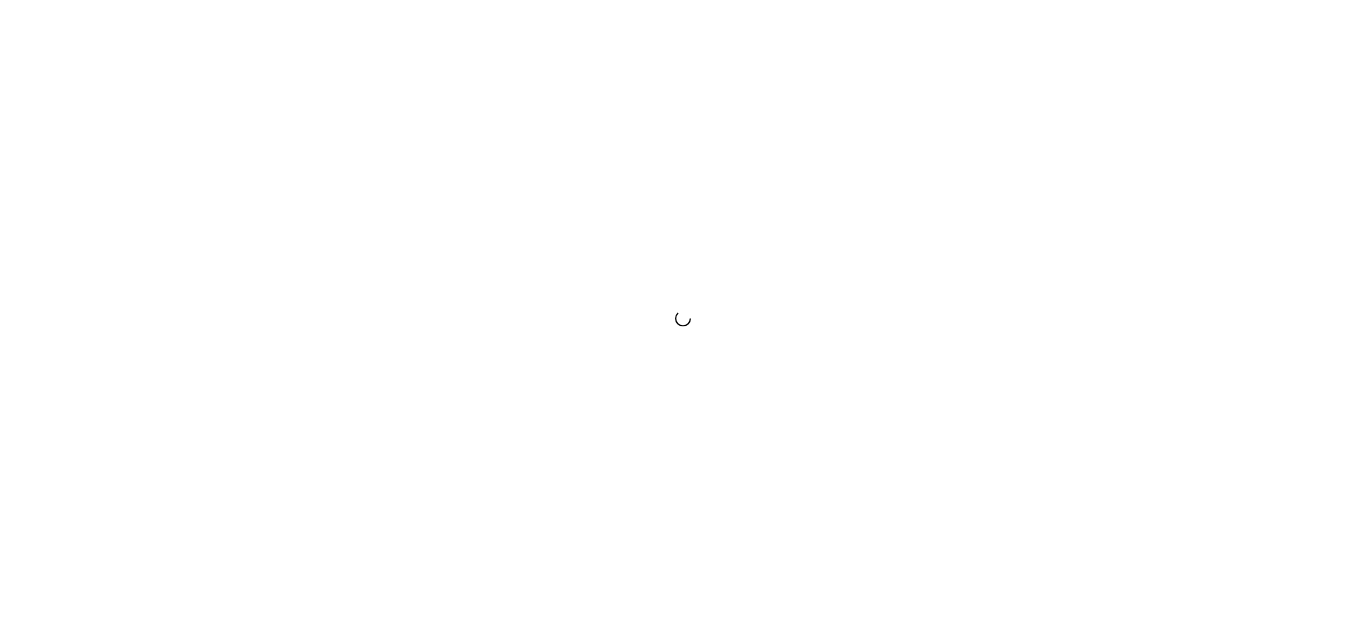 scroll, scrollTop: 0, scrollLeft: 0, axis: both 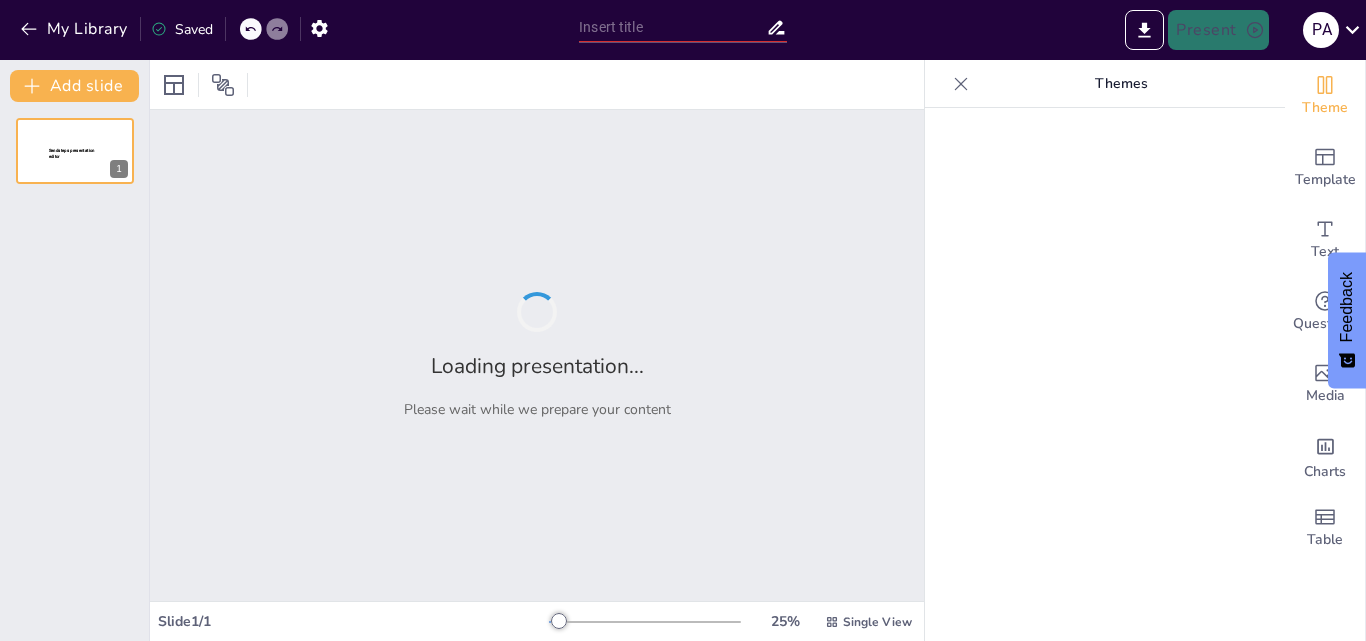 type on "Casino Colchagua: Modernización y Tecnología al Servicio del Entretenimiento" 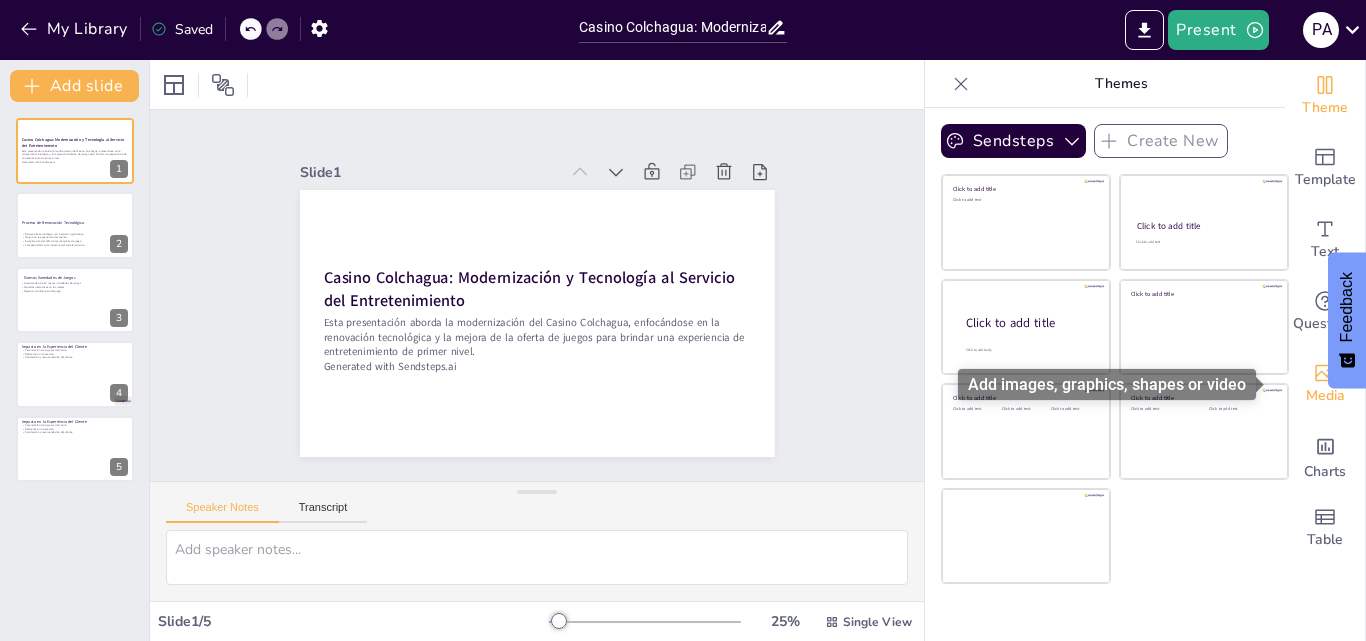 click on "Media" at bounding box center [1325, 396] 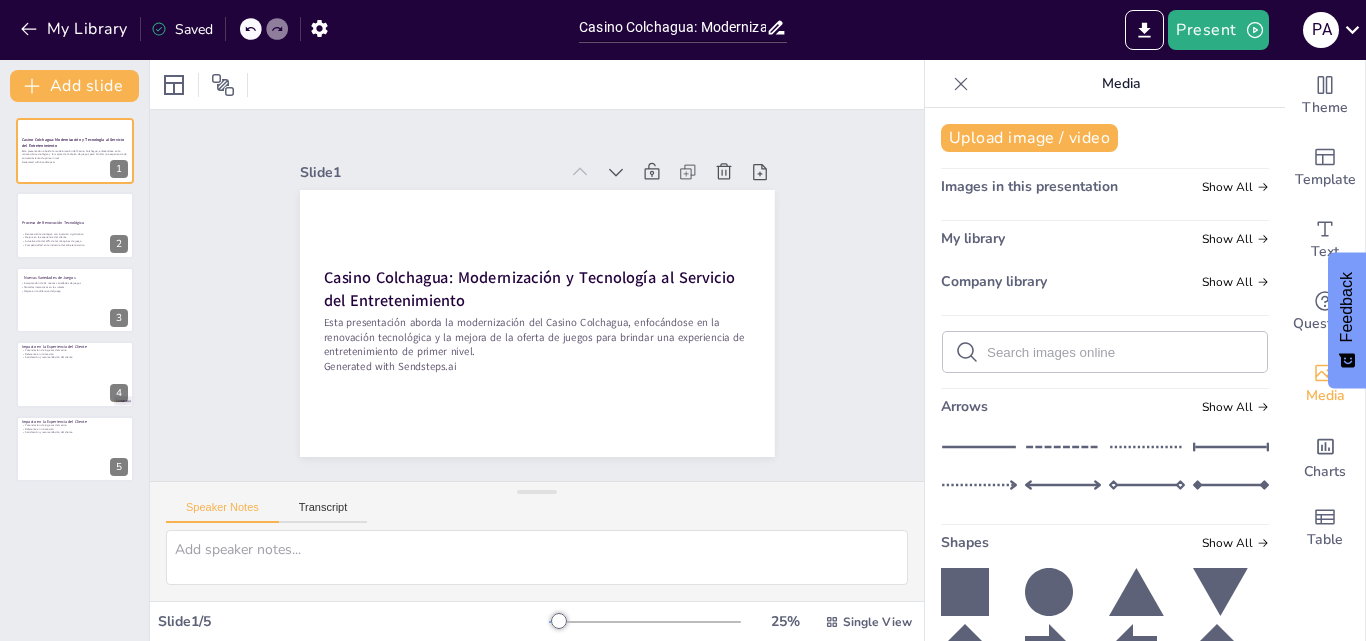 click on "My library" at bounding box center (973, 238) 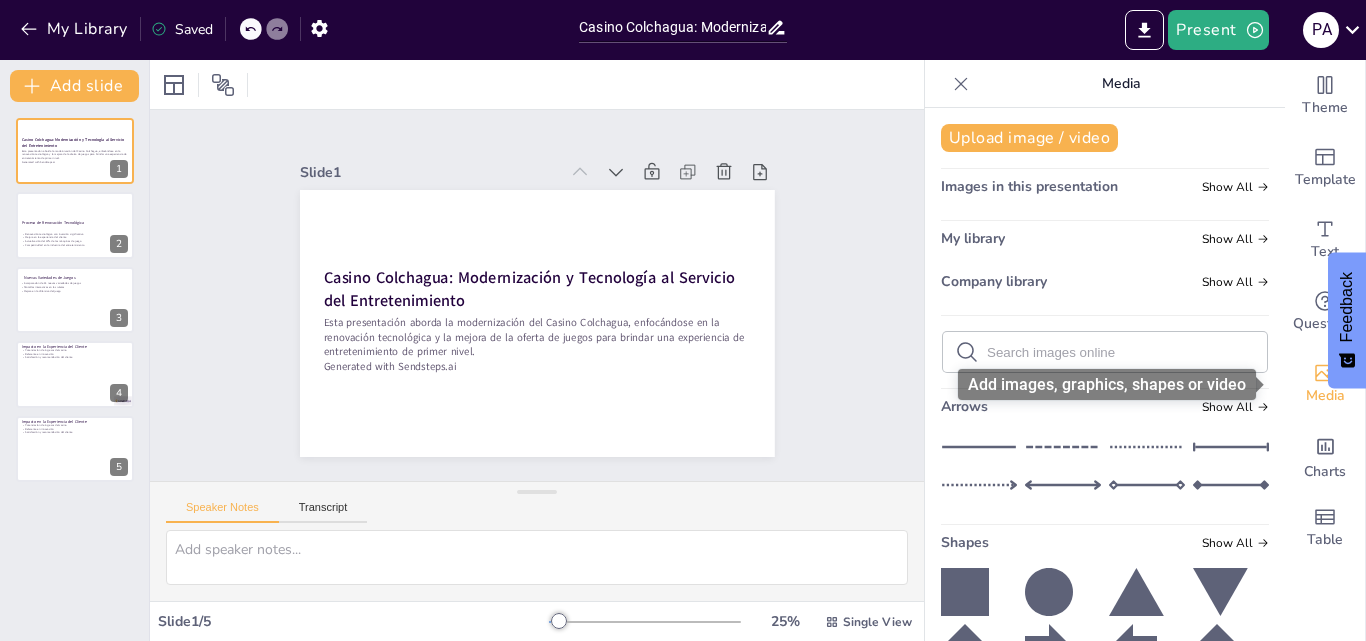click 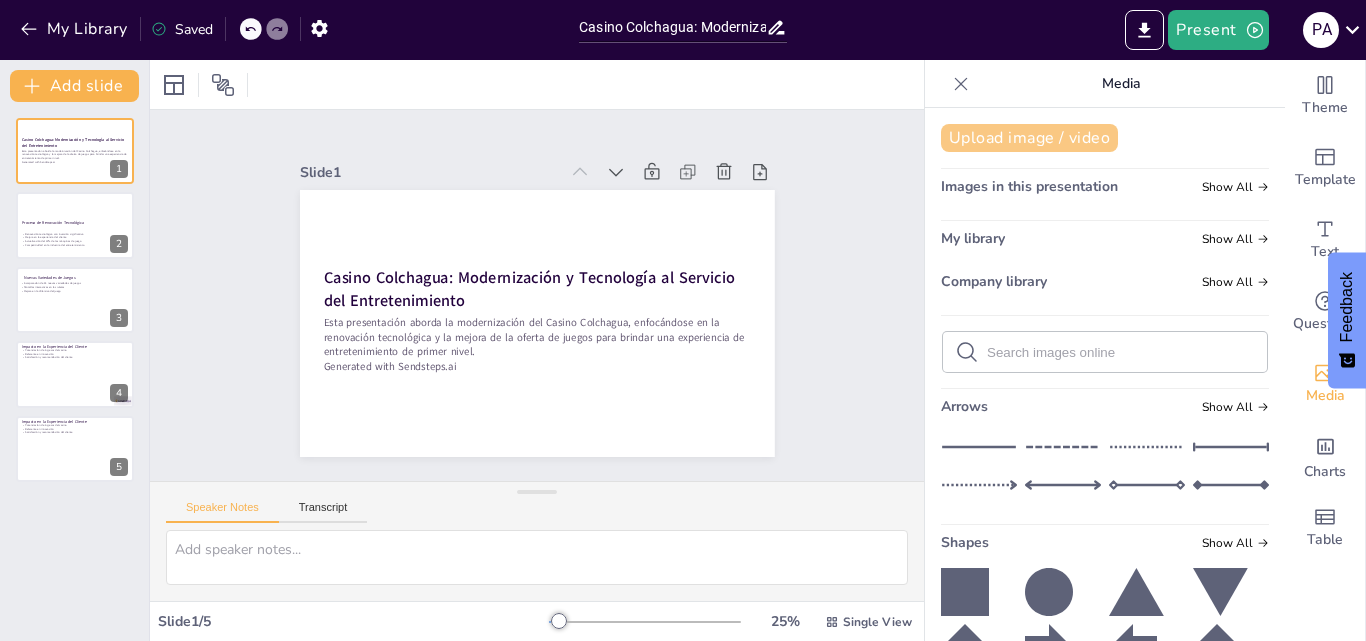 click on "Upload image / video" at bounding box center (1029, 138) 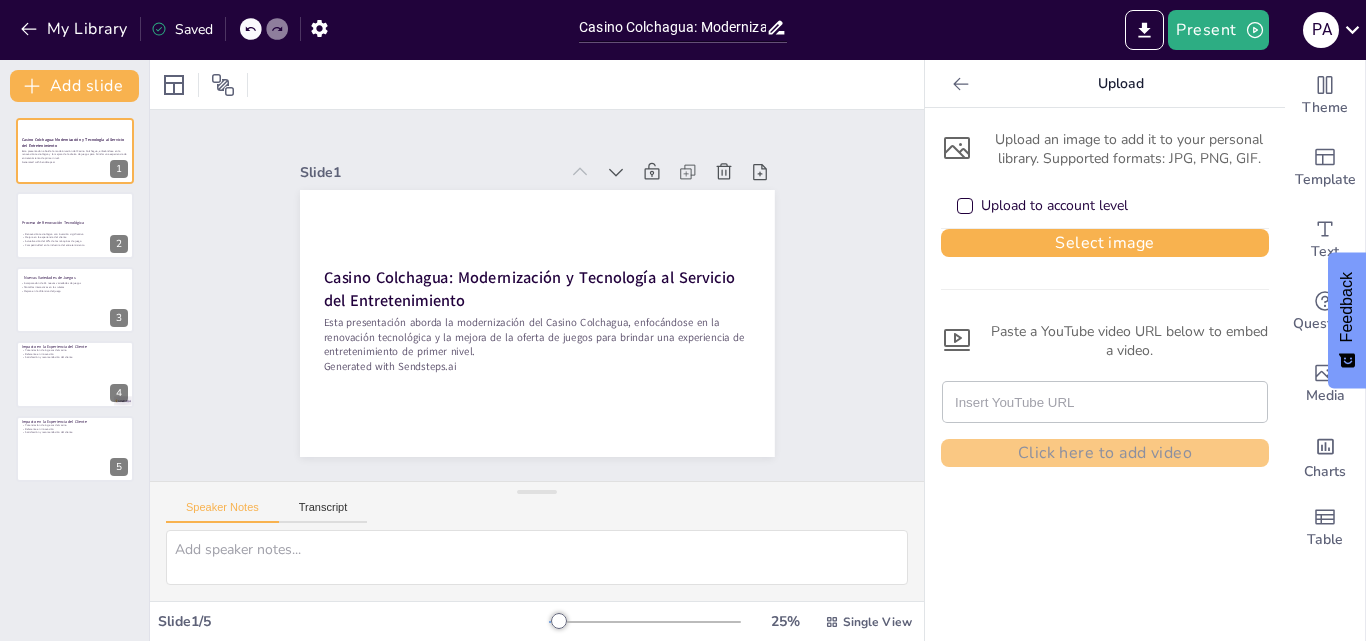 click on "Upload an image to add it to your personal library. Supported formats: JPG, PNG, GIF." at bounding box center (1105, 149) 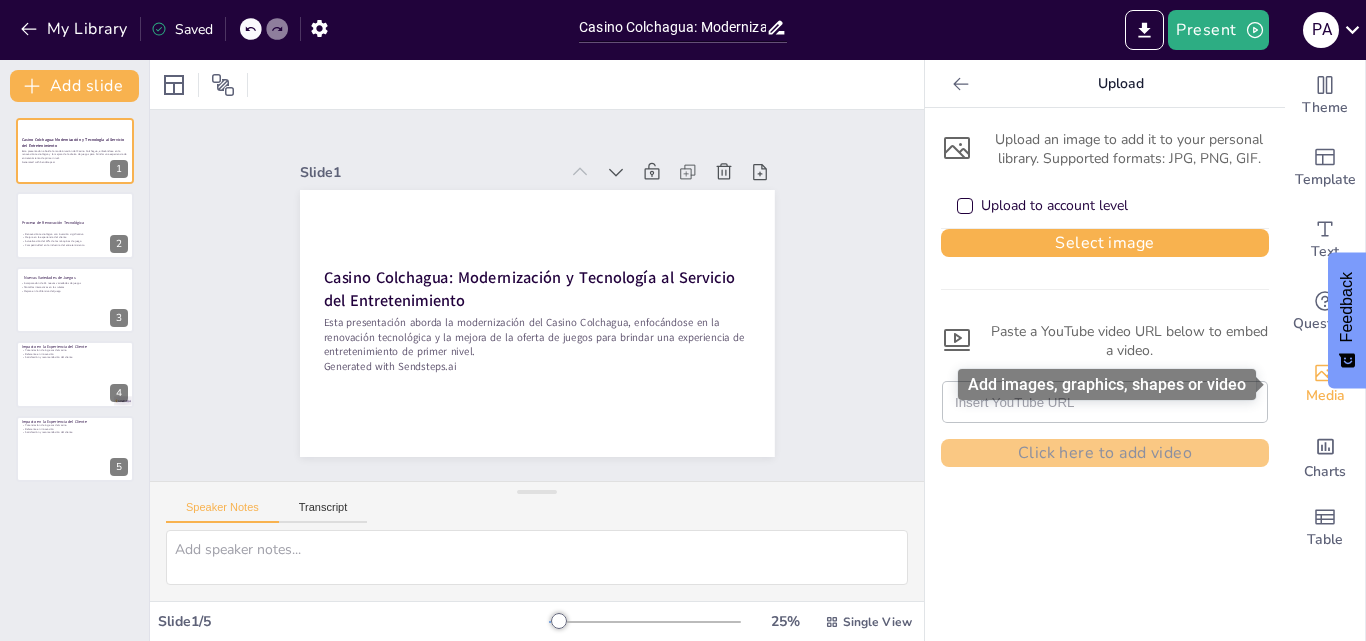 click 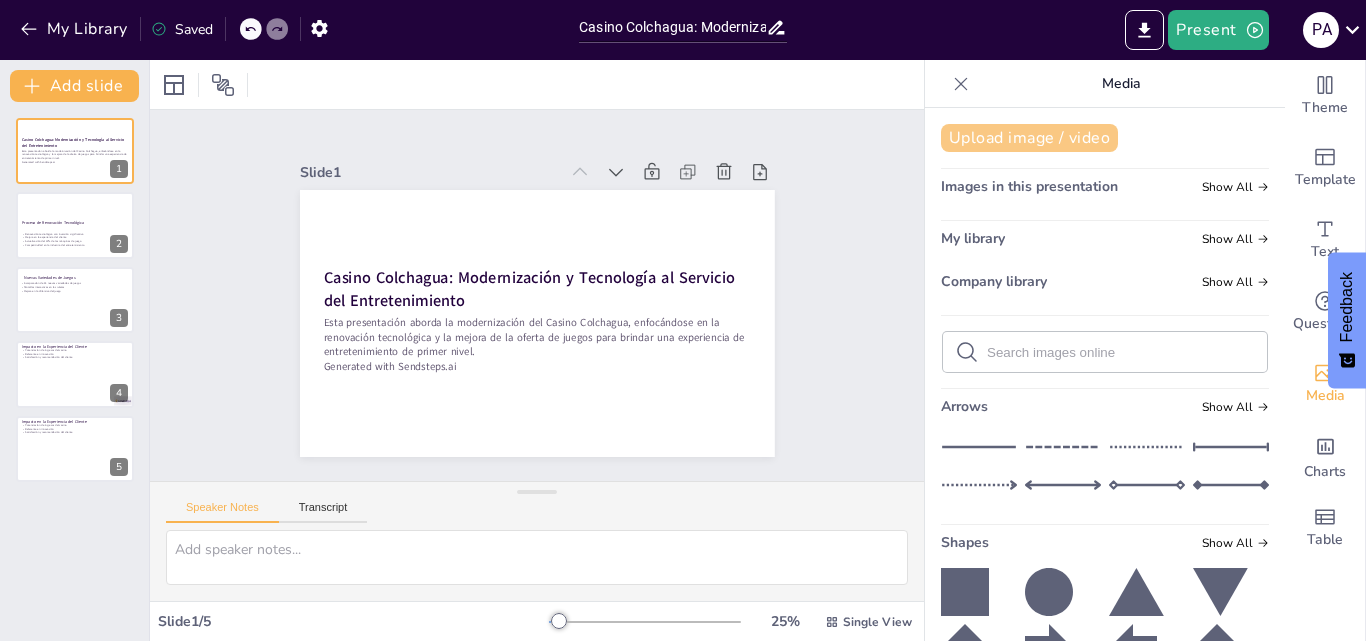 click on "Upload image / video" at bounding box center [1029, 138] 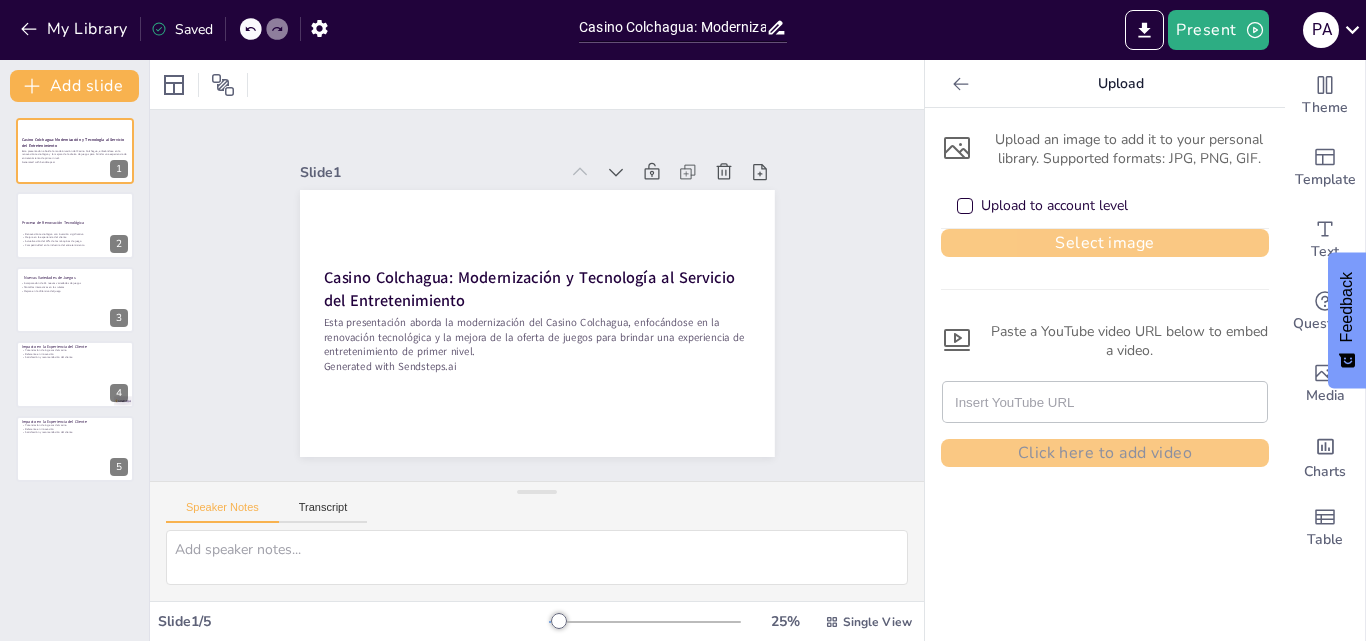click on "Select image" at bounding box center [1105, 243] 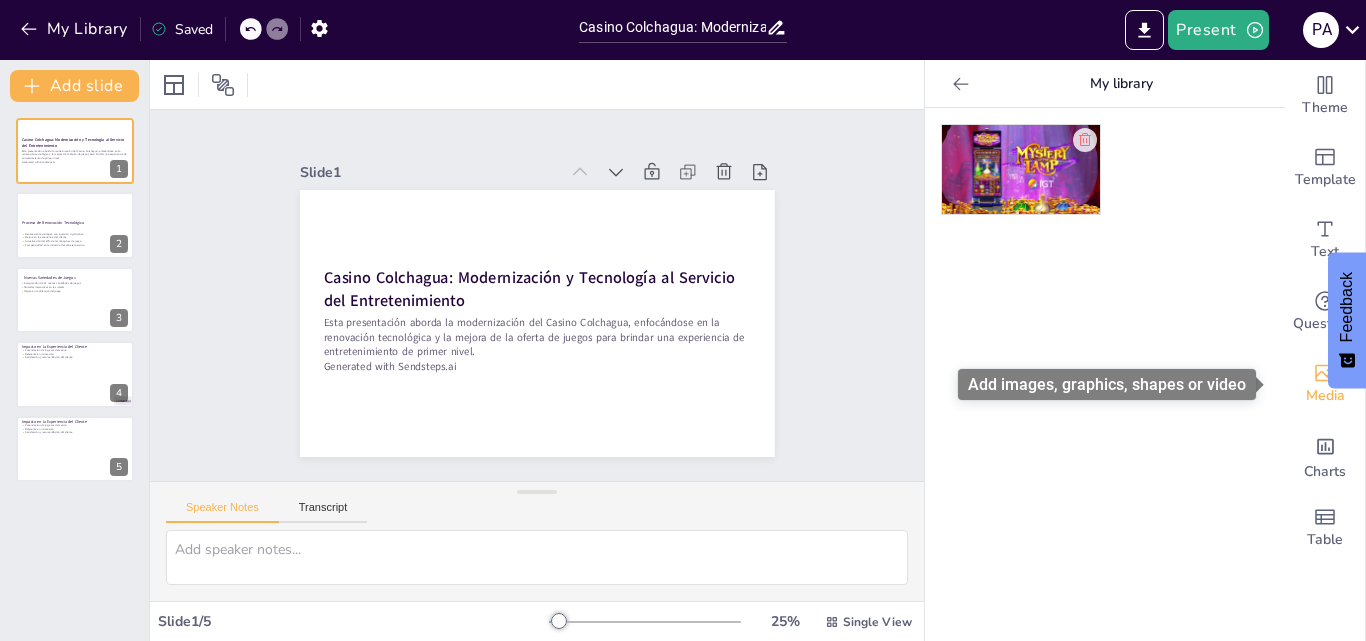 click 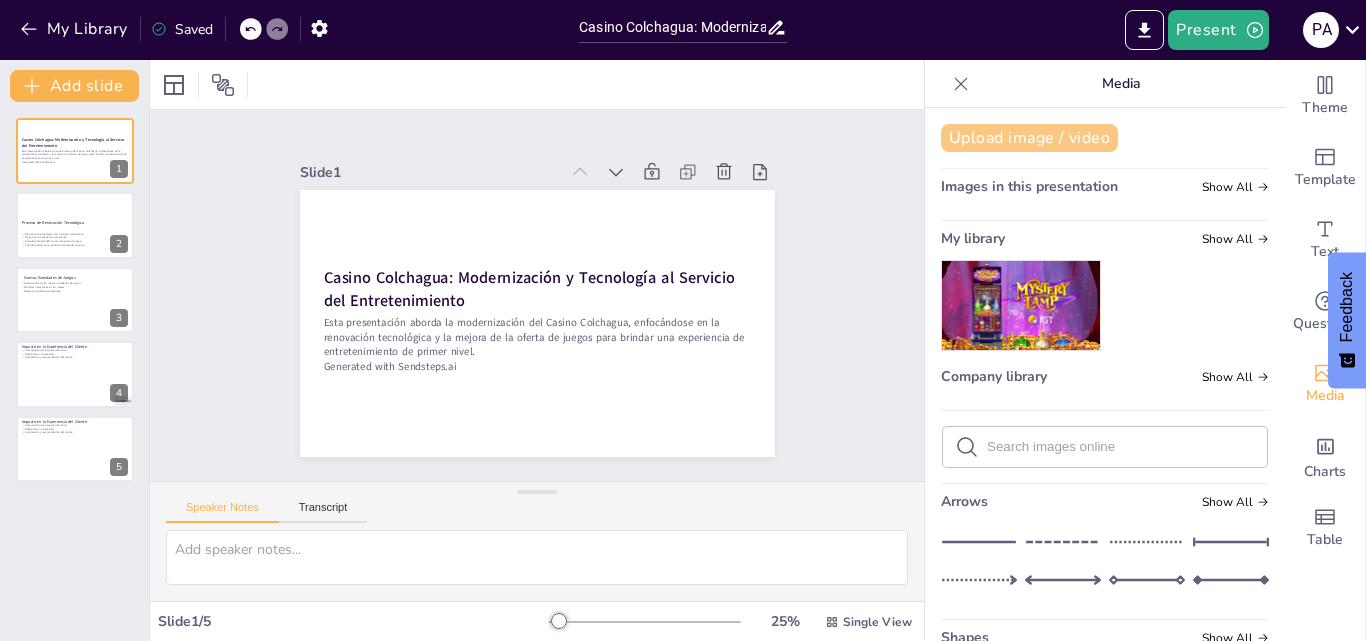 click on "Upload image / video" at bounding box center (1029, 138) 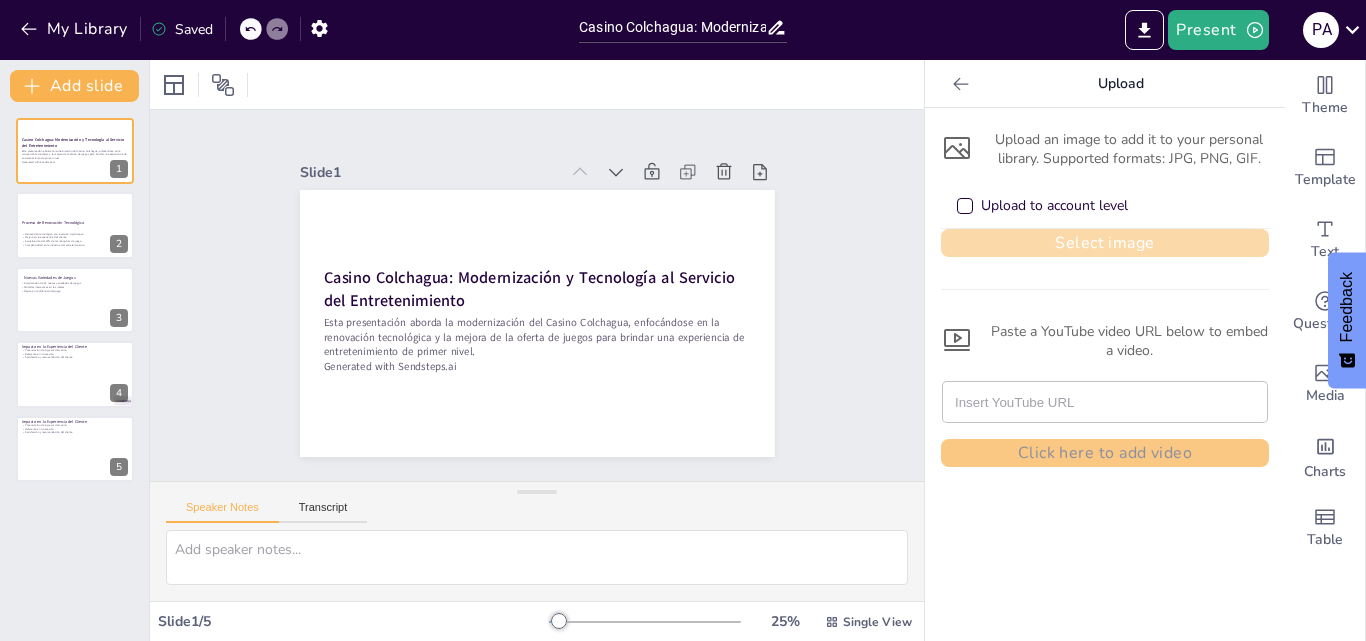 click on "Select image" at bounding box center (1105, 243) 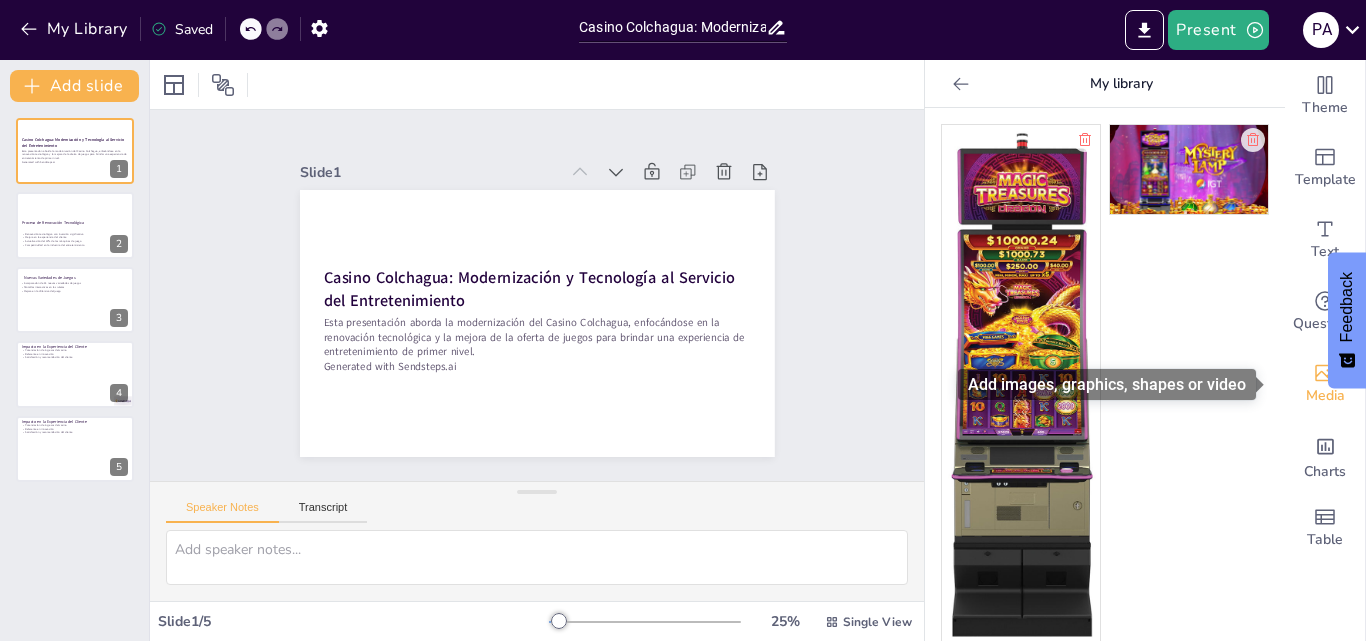 click on "Media" at bounding box center [1325, 396] 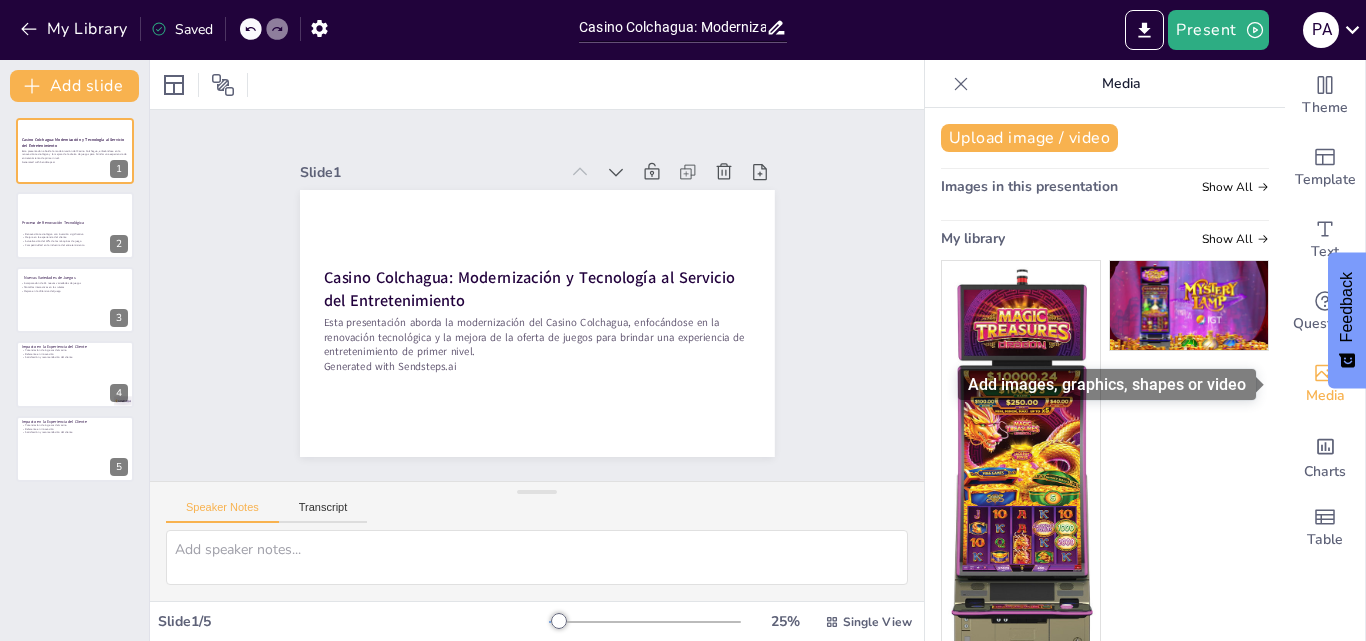 click on "Media" at bounding box center (1325, 396) 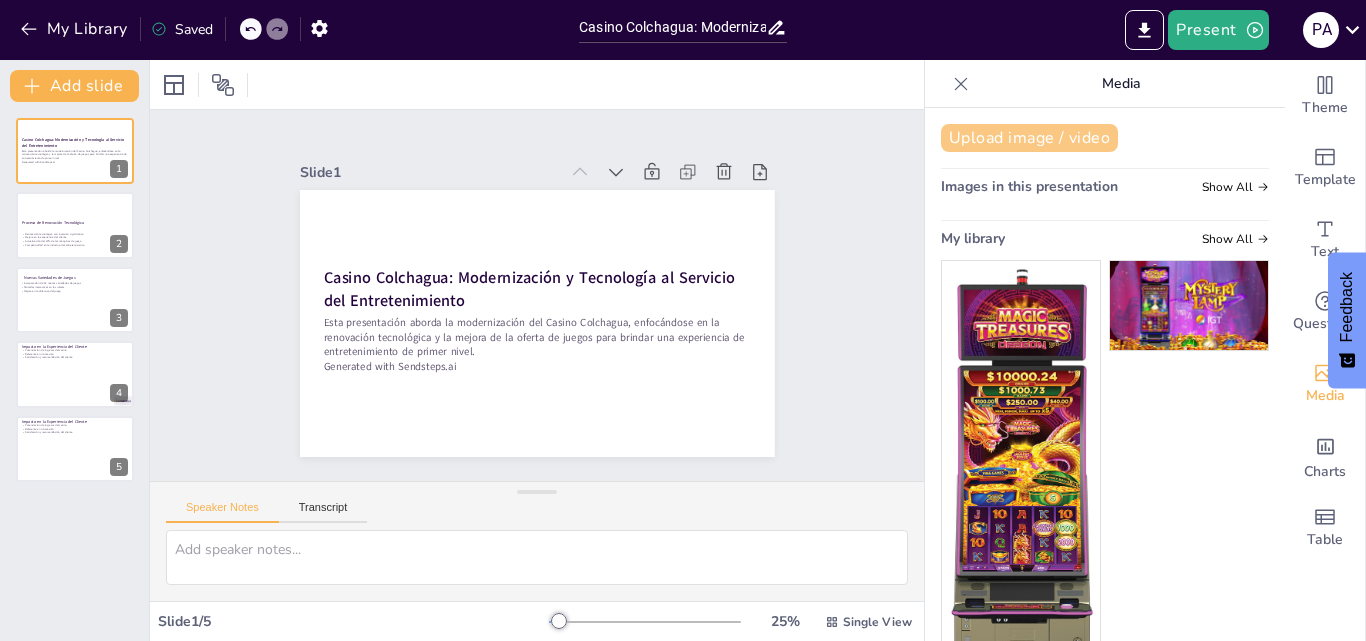 click on "Upload image / video" at bounding box center (1029, 138) 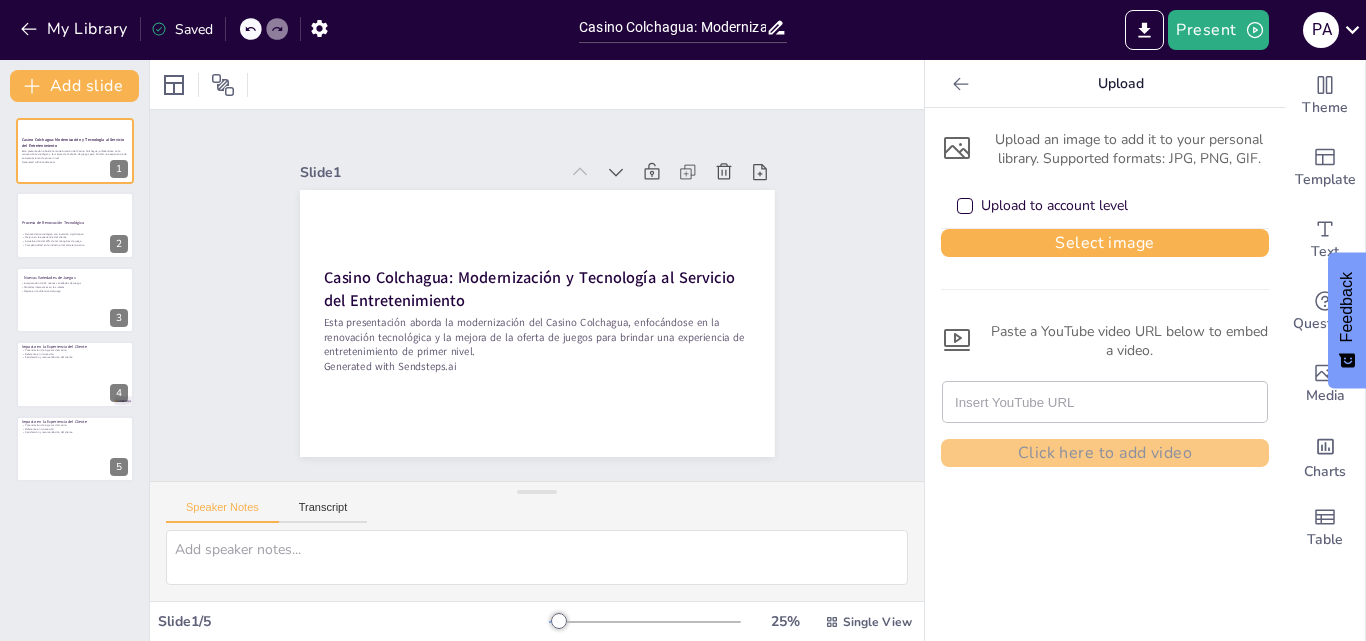 click 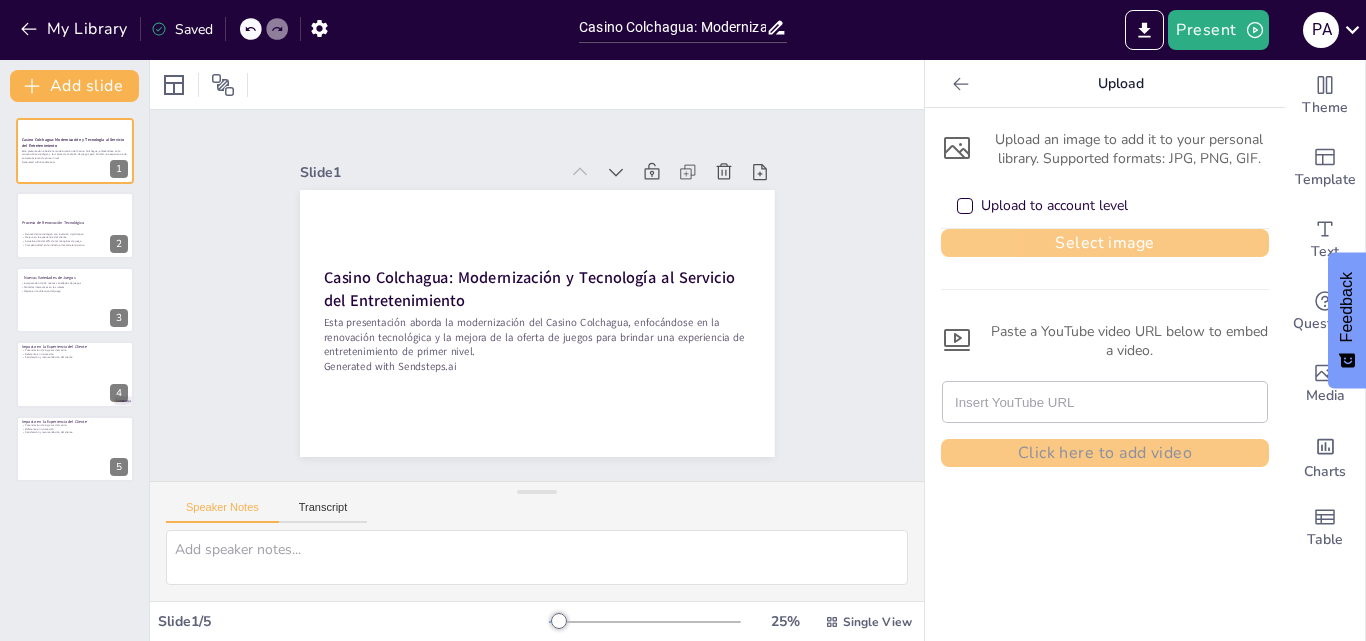 click on "Select image" at bounding box center (1105, 243) 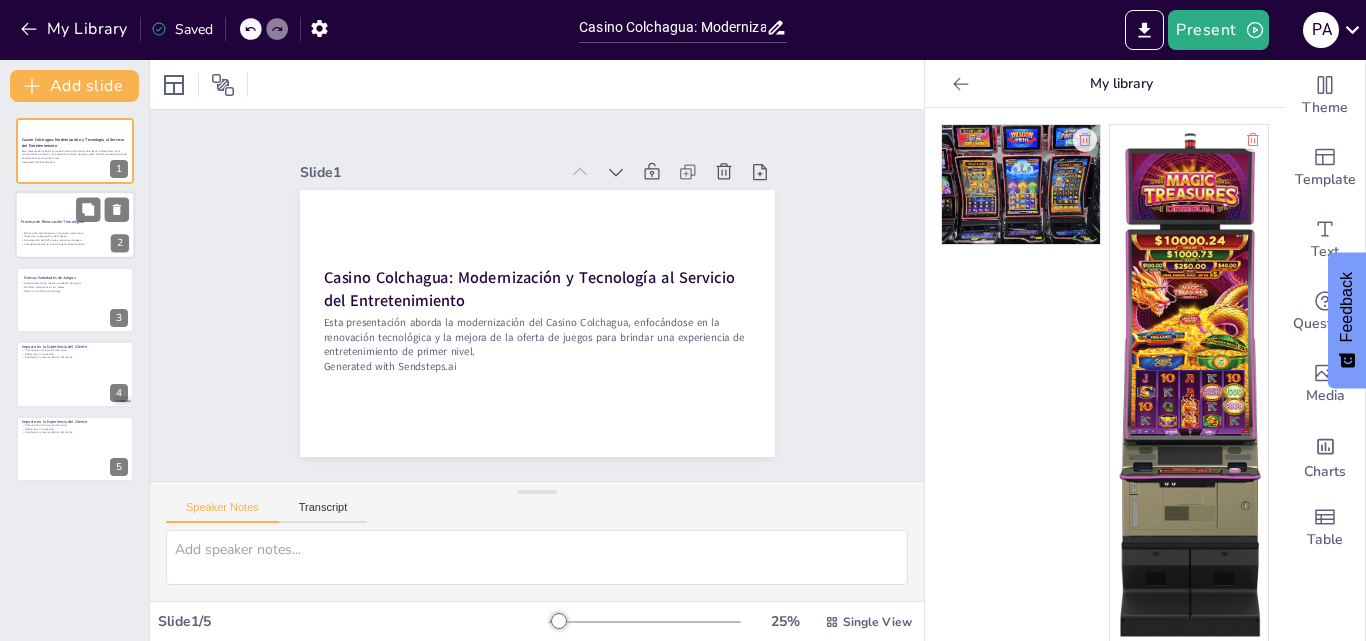 click on "Competitividad en la industria del entretenimiento" at bounding box center (75, 245) 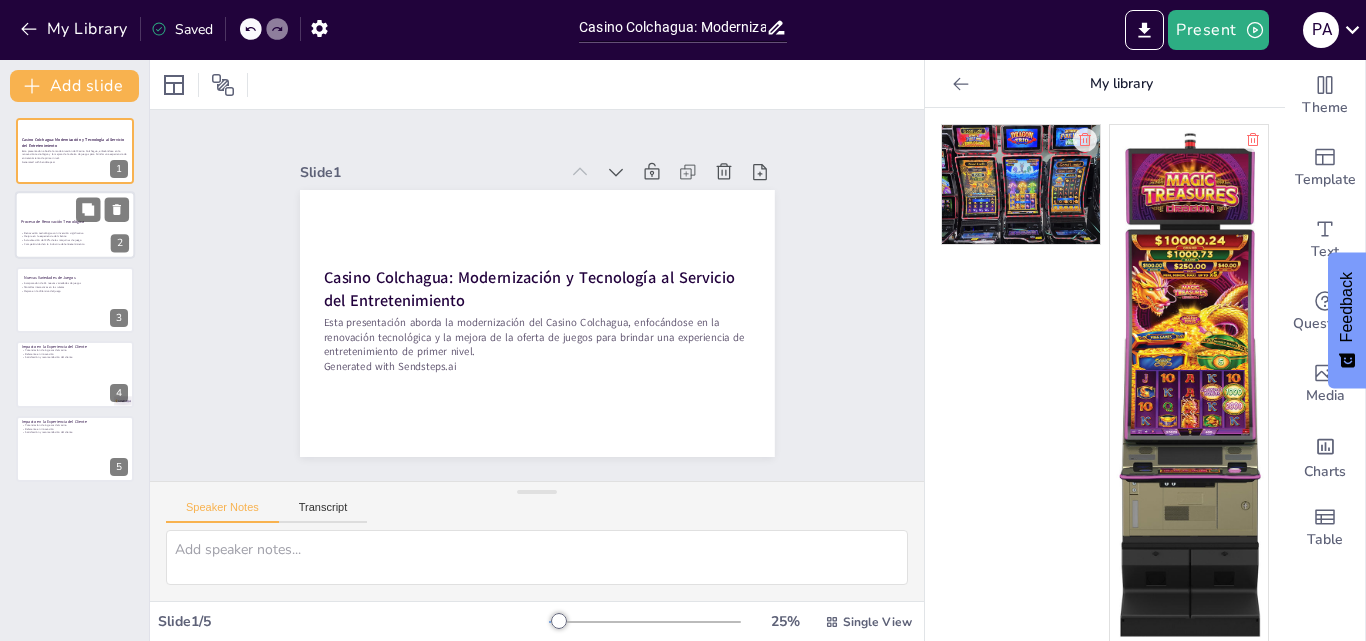 type on "La inversión de 650.000 dólares es crucial para el proceso de modernización, ya que permite actualizar una parte significativa de las máquinas de juego, asegurando que los clientes tengan acceso a tecnología de última generación.
La mejora en la experiencia del cliente es uno de los objetivos principales de esta renovación. Al ofrecer máquinas más modernas y atractivas, el casino busca mantener la satisfacción y lealtad de sus visitantes.
La actualización del 30% de las máquinas de juego es un paso importante para modernizar el casino y ofrecer una variedad más amplia de opciones de entretenimiento para los clientes.
Mantener la competitividad en la industria del entretenimiento es esencial. Con esta renovación, el Casino Colchagua se posiciona como un líder en la región, ofreciendo una propuesta atractiva y moderna." 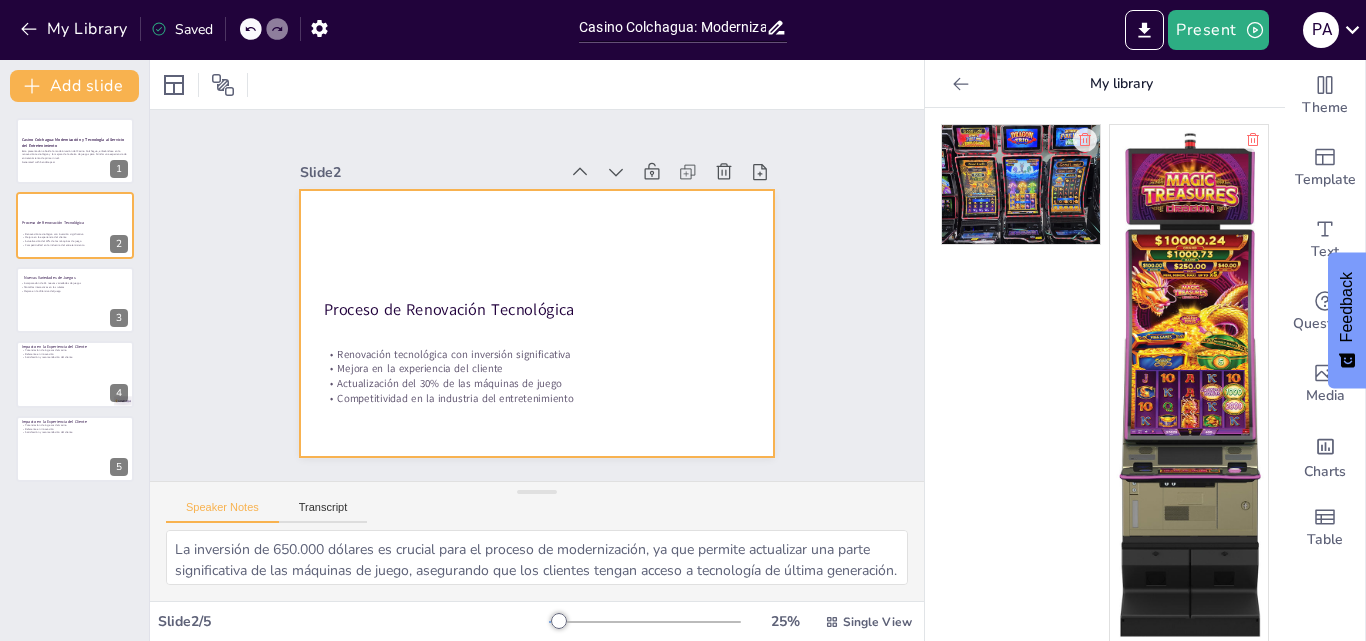drag, startPoint x: 930, startPoint y: 211, endPoint x: 1019, endPoint y: 167, distance: 99.282425 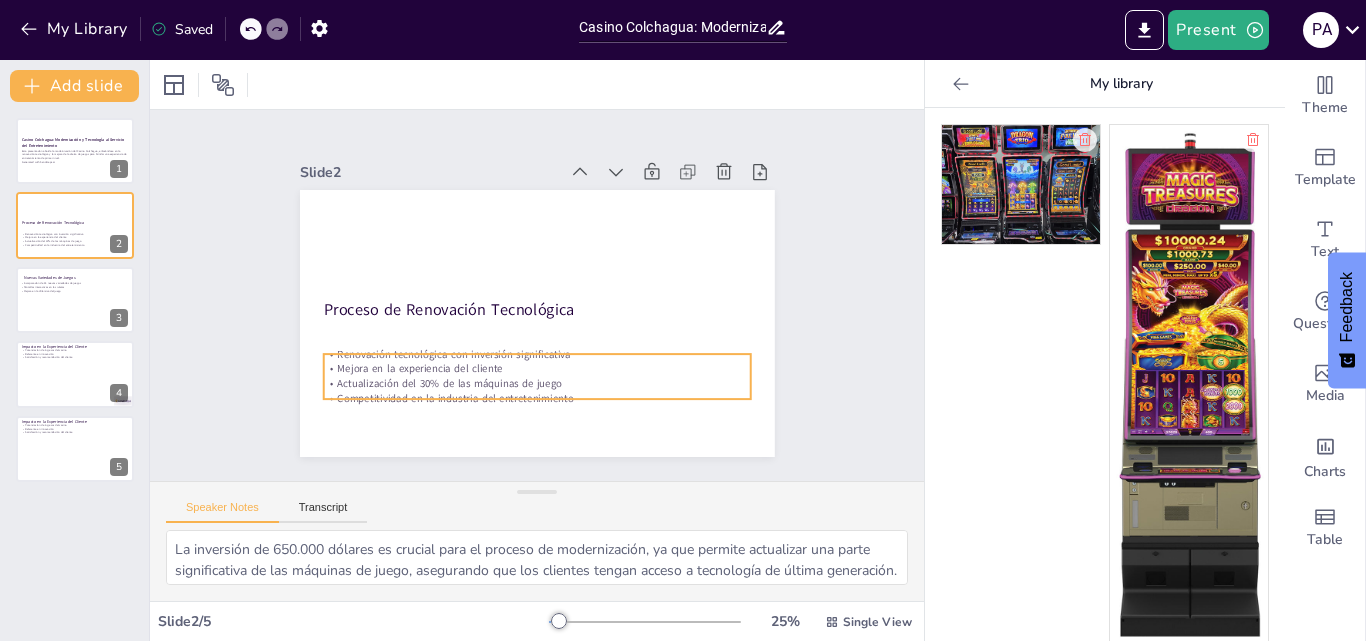drag, startPoint x: 1178, startPoint y: 360, endPoint x: 603, endPoint y: 348, distance: 575.1252 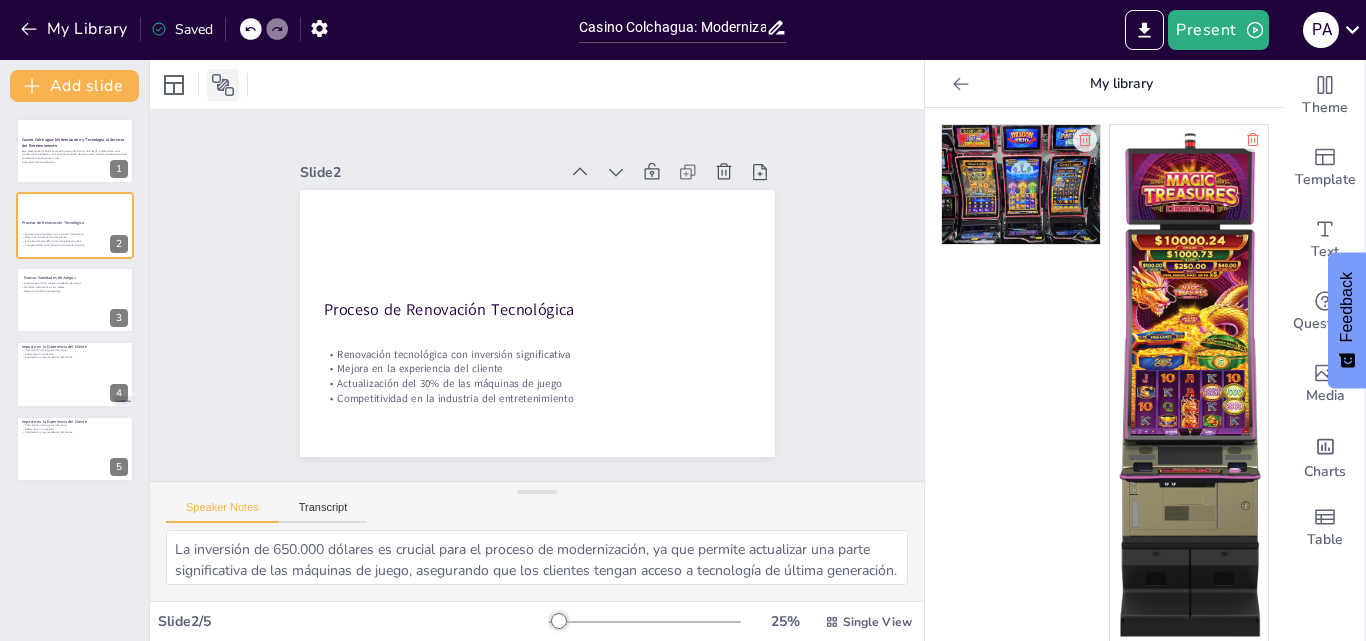 click 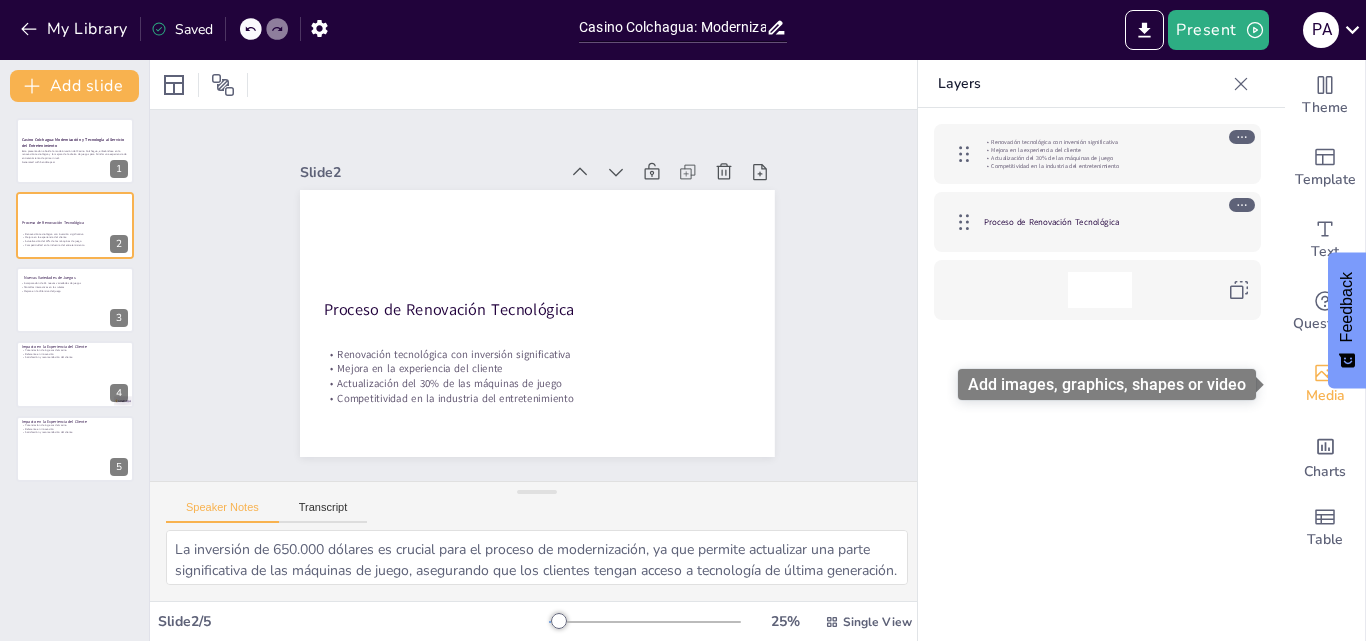click on "Media" at bounding box center (1325, 396) 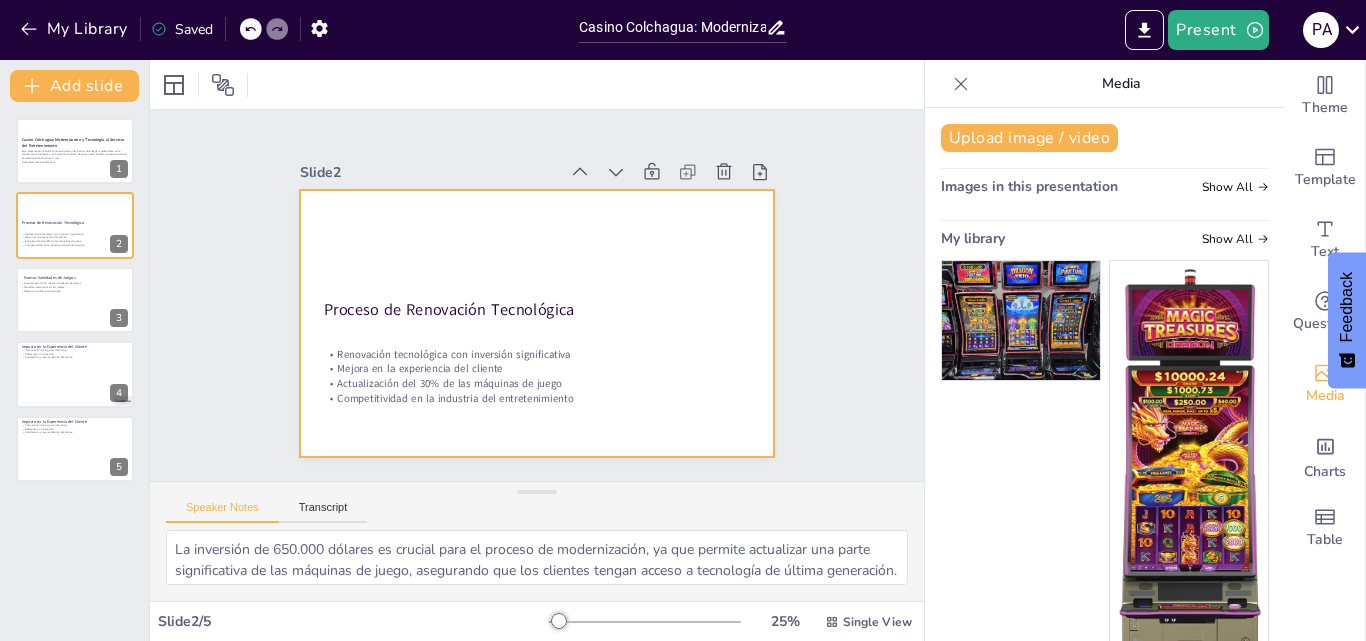 drag, startPoint x: 1155, startPoint y: 449, endPoint x: 548, endPoint y: 267, distance: 633.6979 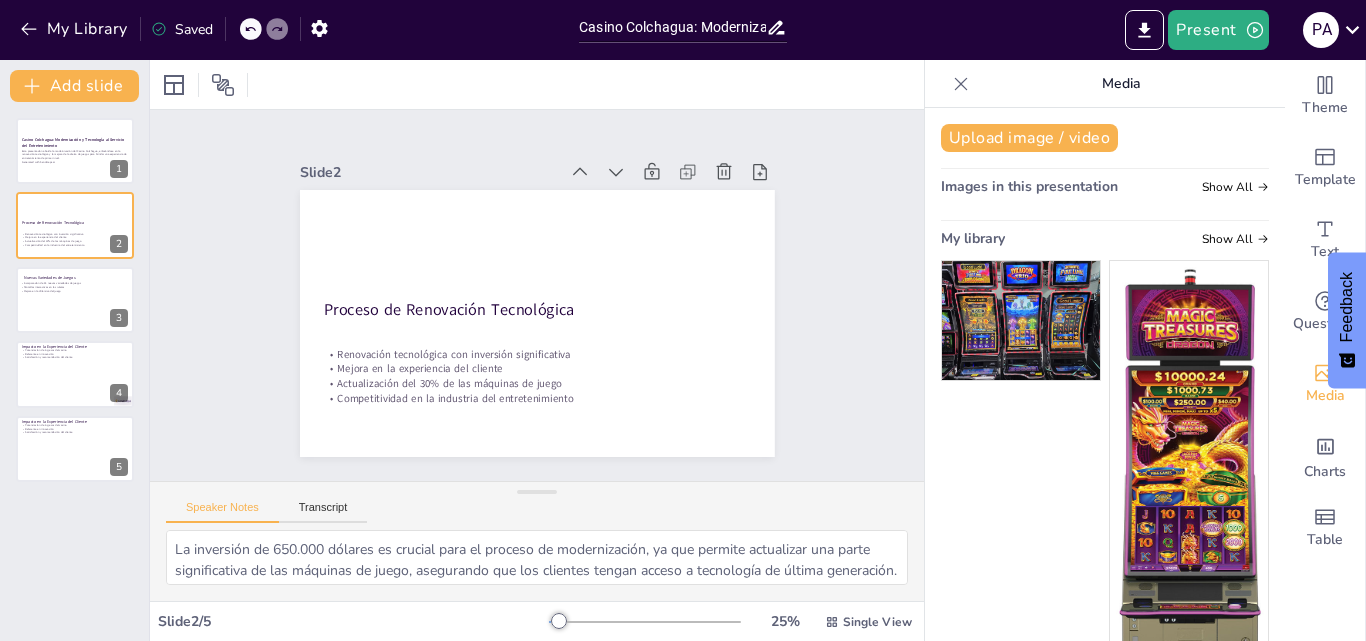 click at bounding box center [1105, 569] 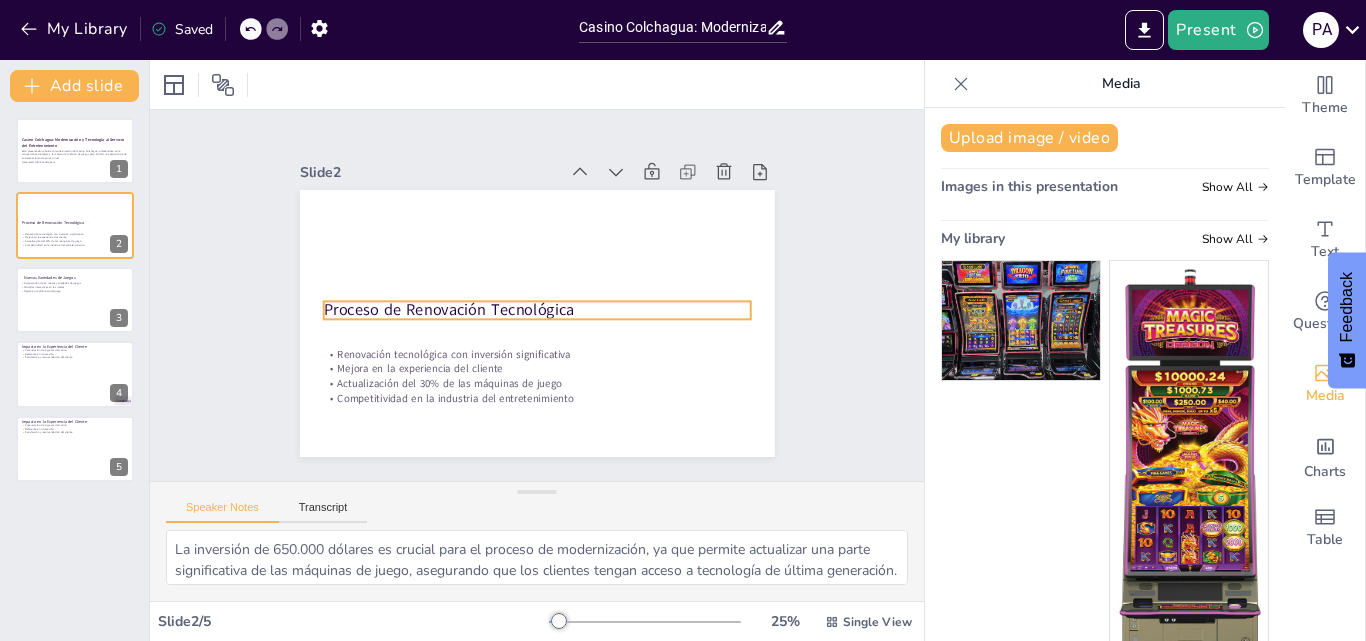 drag, startPoint x: 1141, startPoint y: 370, endPoint x: 627, endPoint y: 293, distance: 519.73553 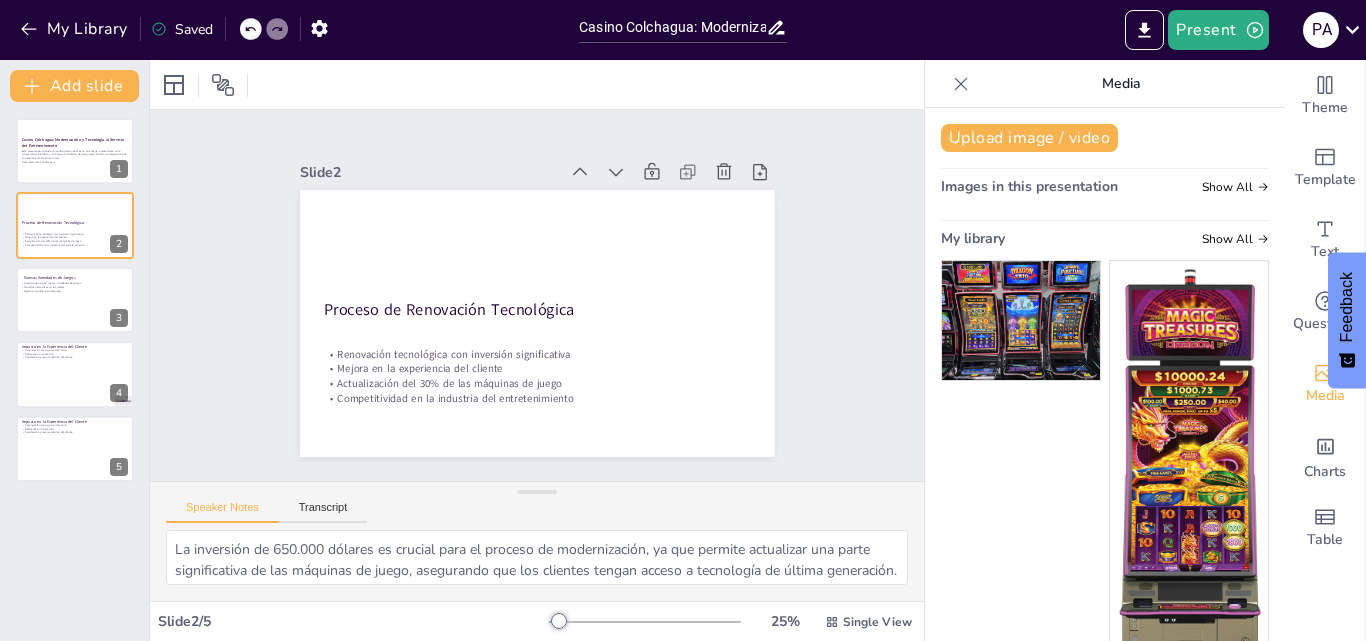 drag, startPoint x: 1148, startPoint y: 325, endPoint x: 781, endPoint y: 249, distance: 374.78662 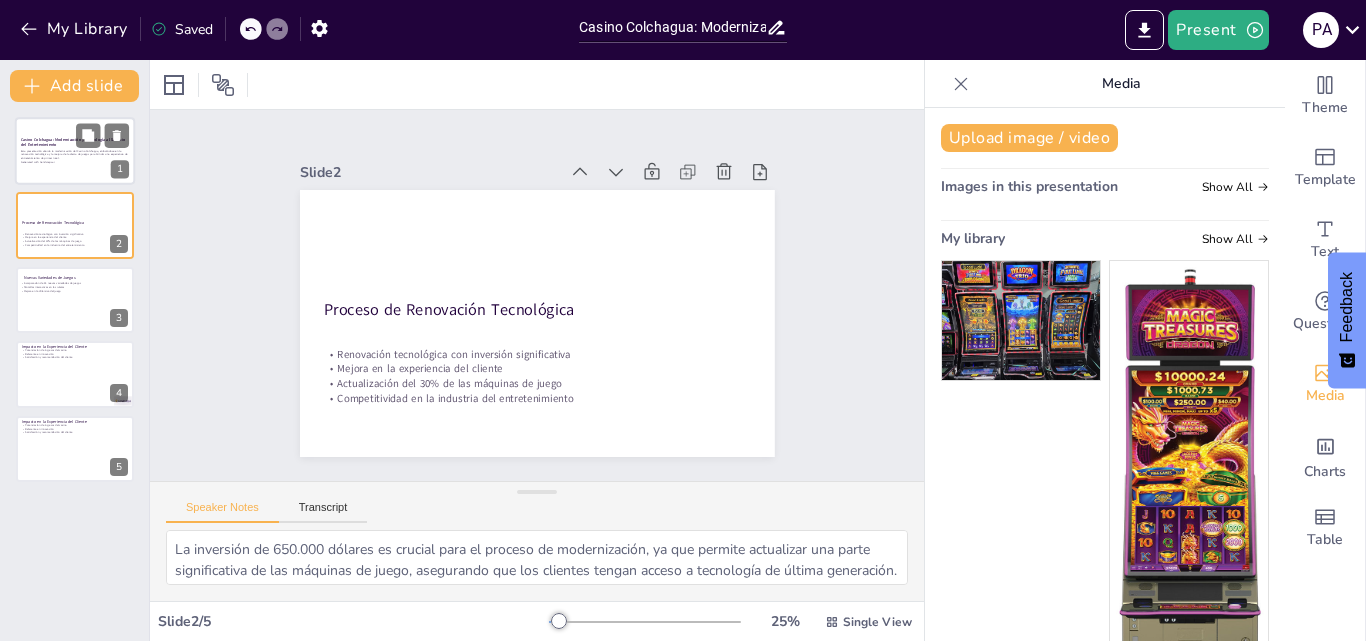 click on "Generated with Sendsteps.ai" at bounding box center (75, 162) 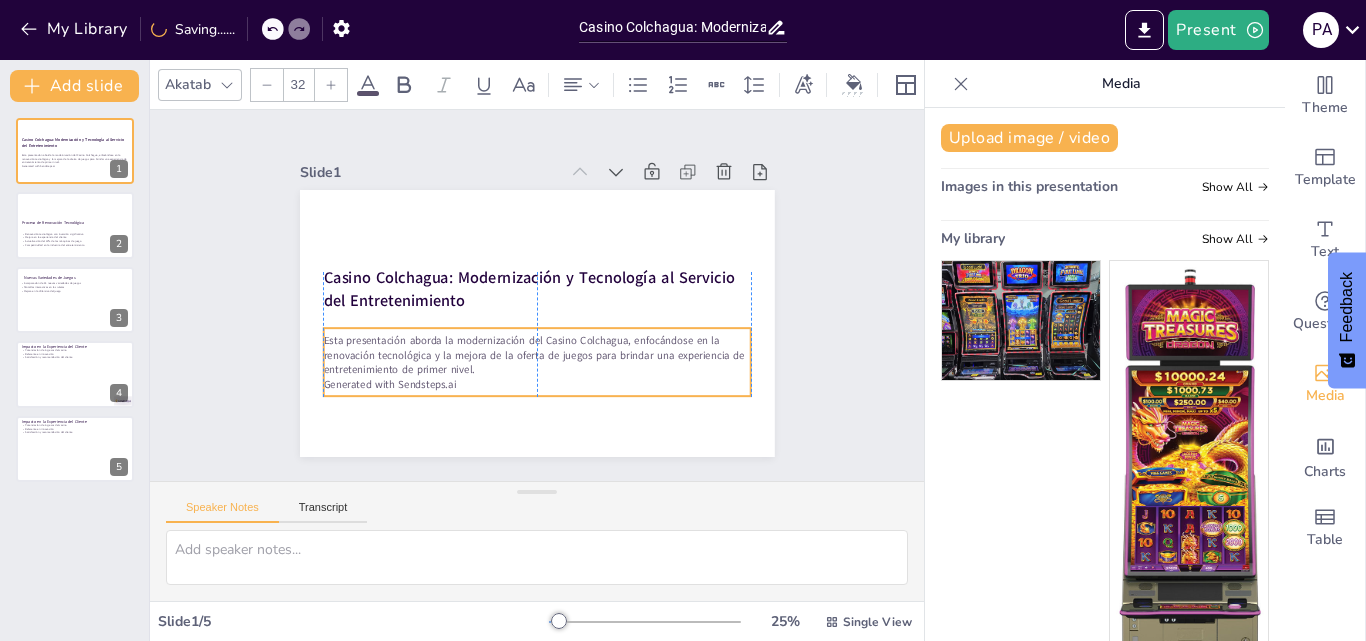 drag, startPoint x: 468, startPoint y: 324, endPoint x: 464, endPoint y: 342, distance: 18.439089 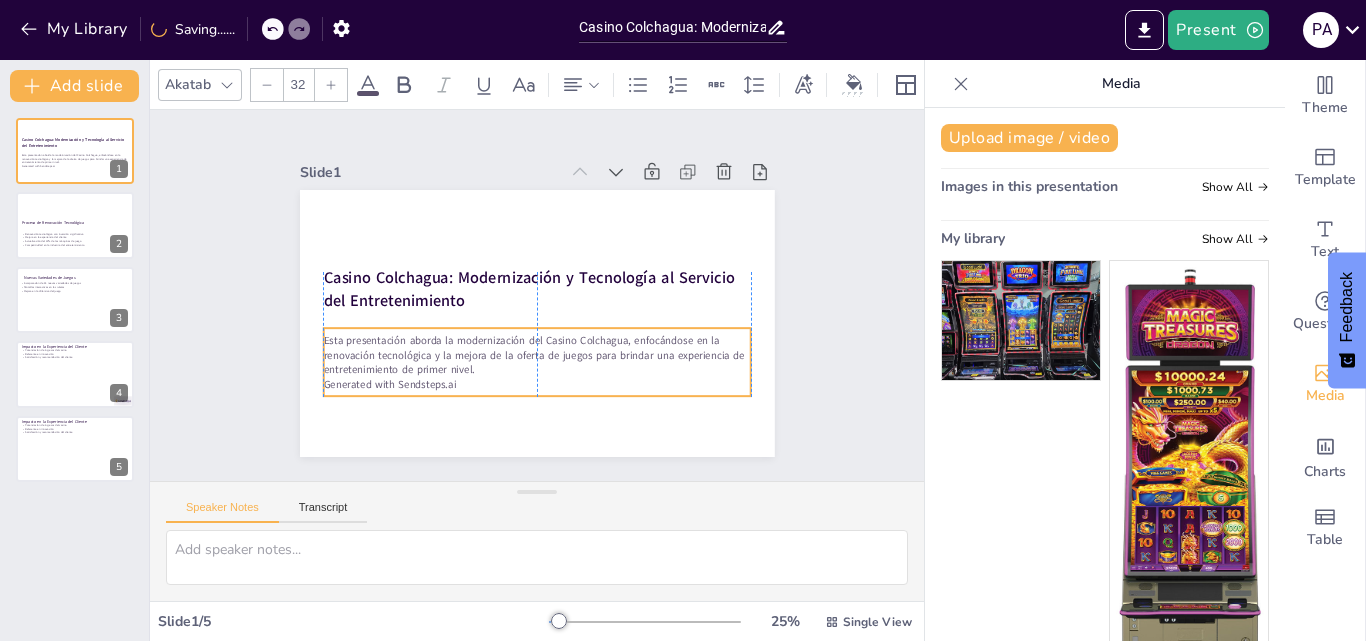 click on "Esta presentación aborda la modernización del Casino Colchagua, enfocándose en la renovación tecnológica y la mejora de la oferta de juegos para brindar una experiencia de entretenimiento de primer nivel." at bounding box center [536, 355] 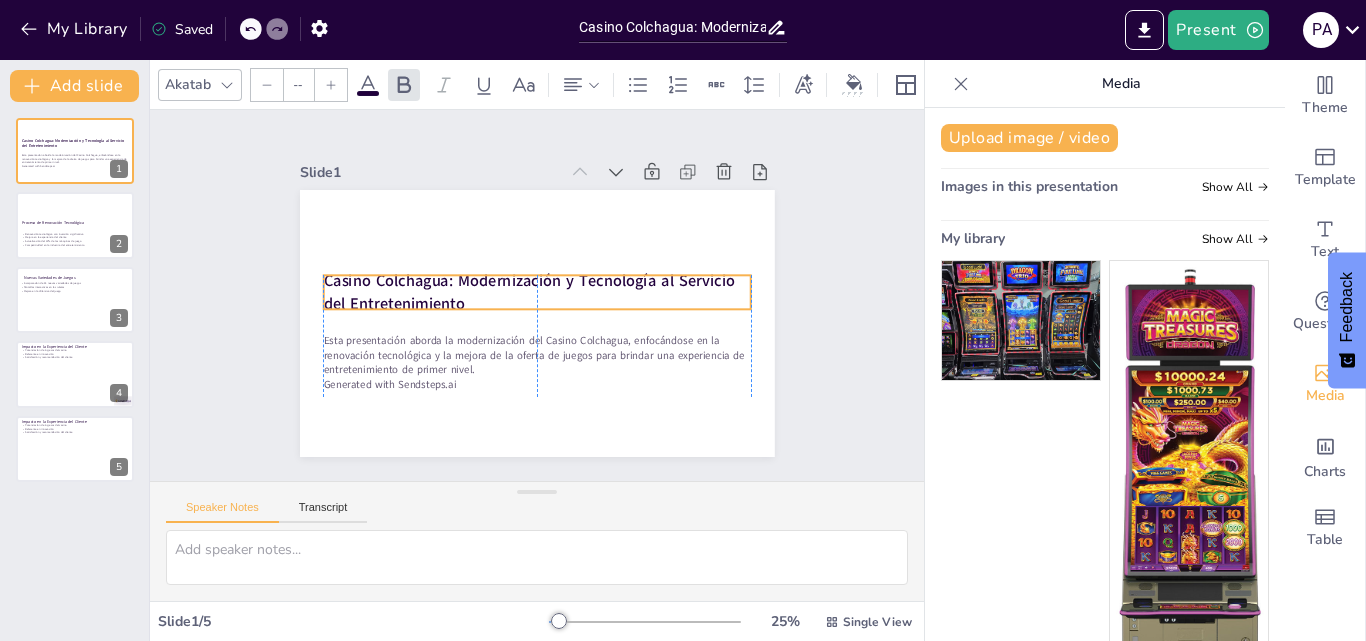 type on "48" 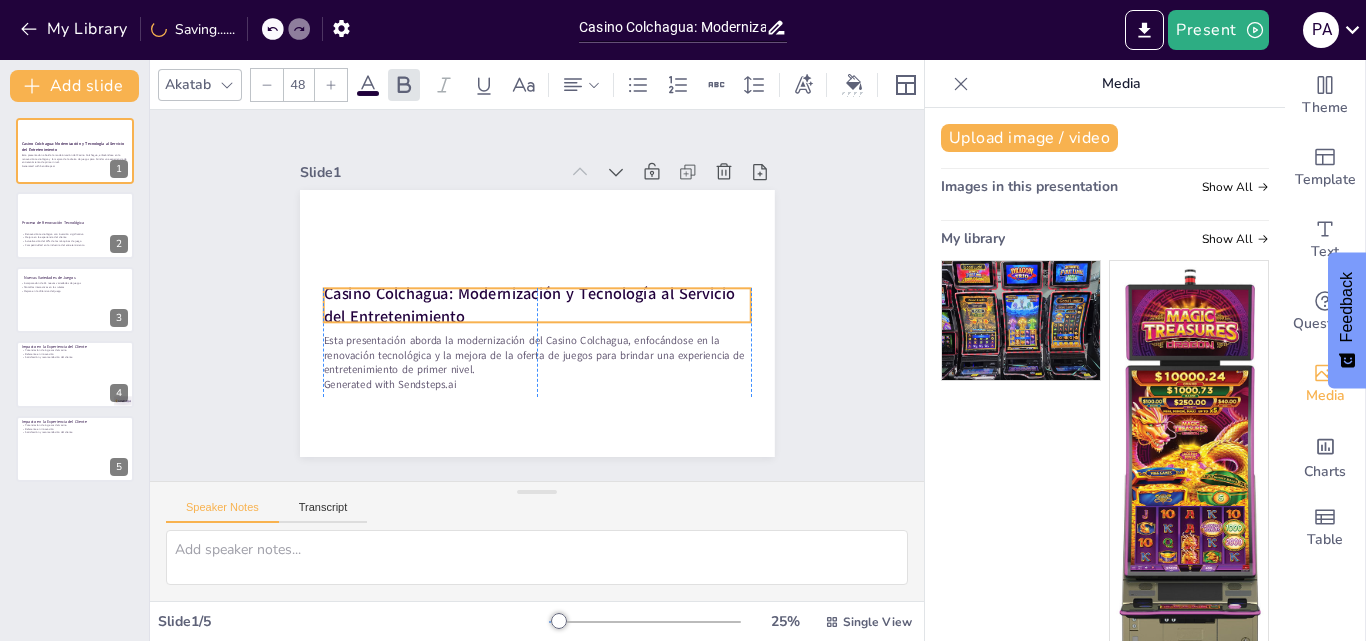 drag, startPoint x: 431, startPoint y: 276, endPoint x: 413, endPoint y: 284, distance: 19.697716 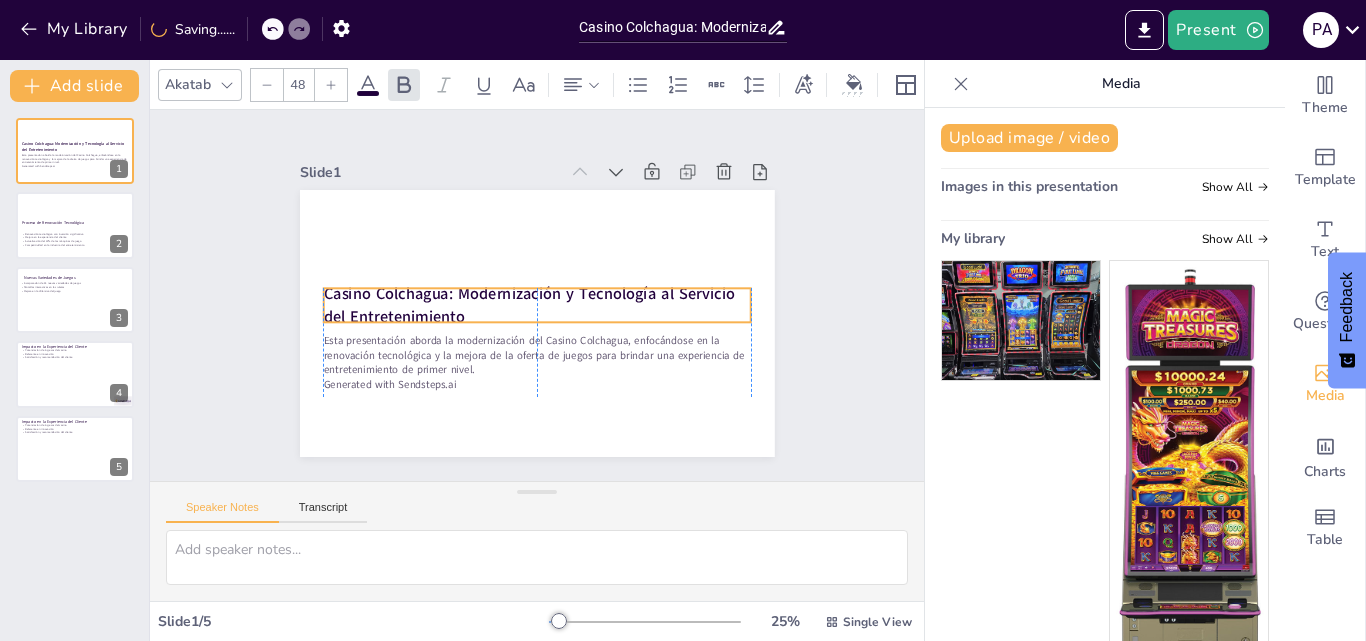 click on "Casino Colchagua: Modernización y Tecnología al Servicio del Entretenimiento" at bounding box center [528, 305] 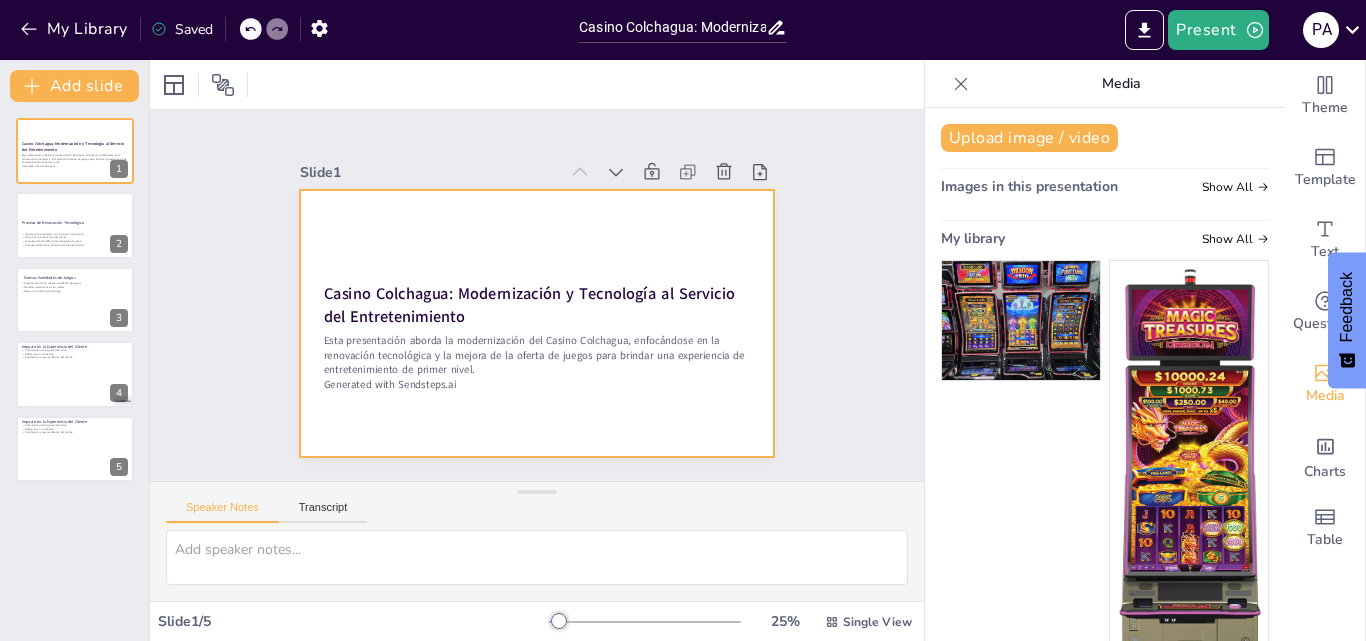 drag, startPoint x: 895, startPoint y: 286, endPoint x: 636, endPoint y: 212, distance: 269.36407 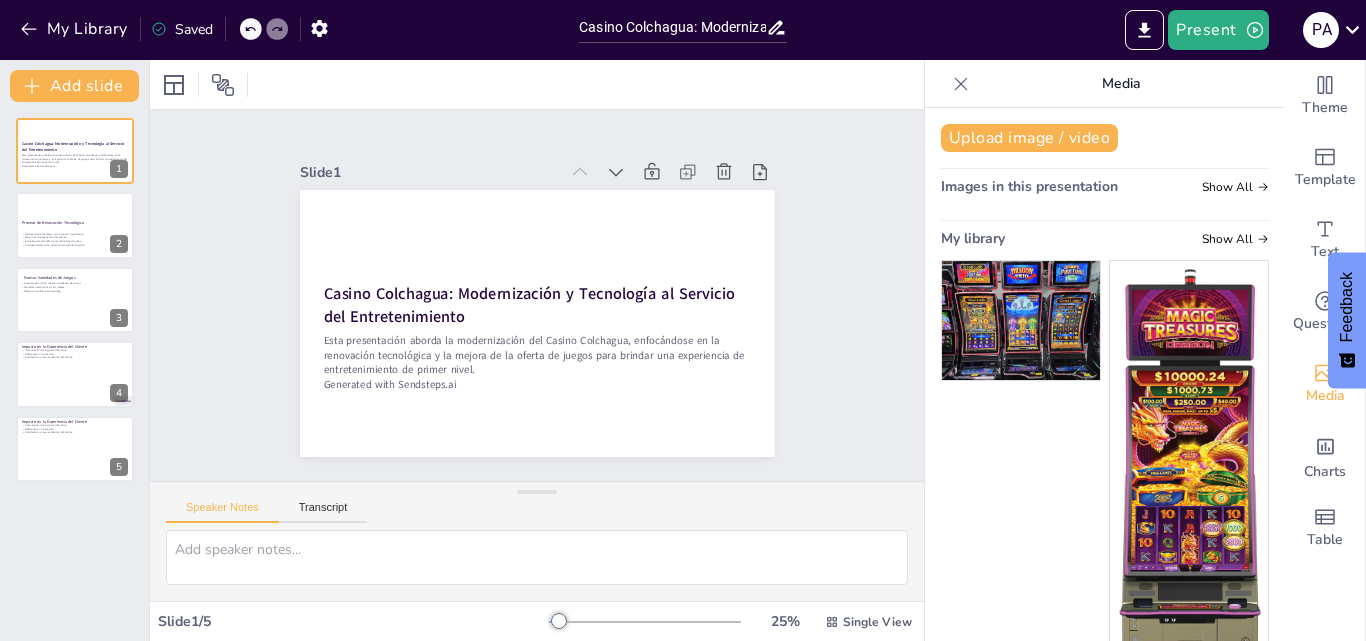 click at bounding box center [1189, 519] 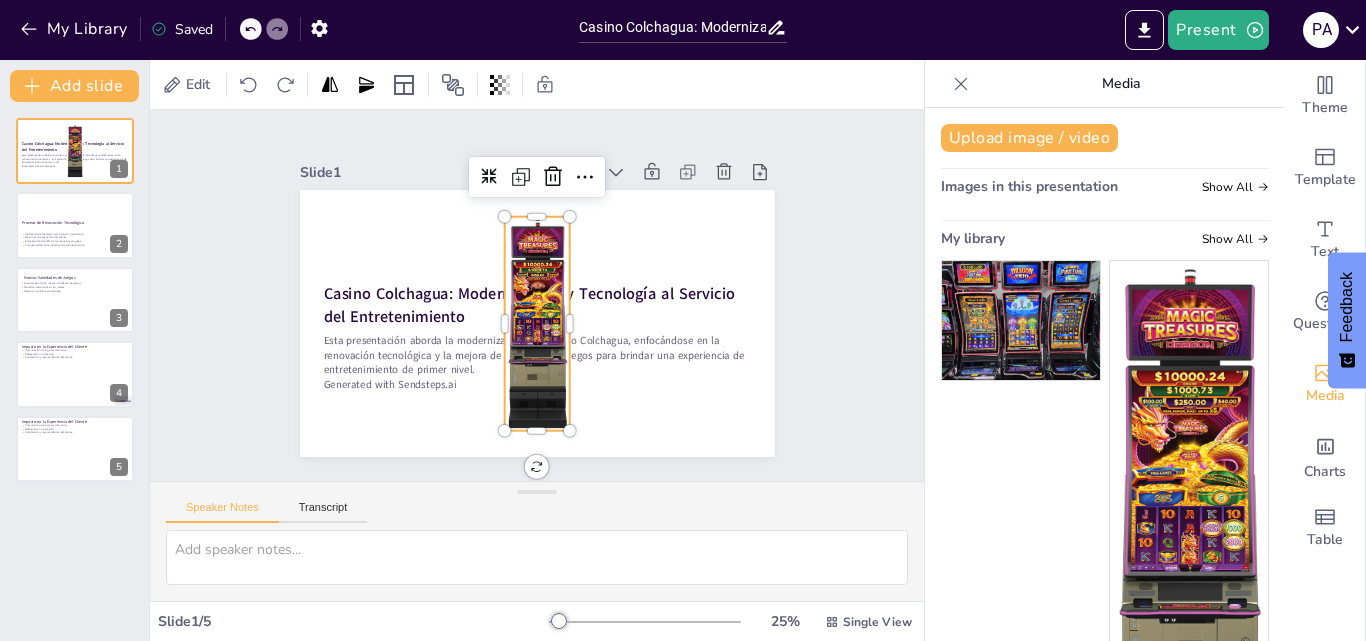 click at bounding box center [1189, 519] 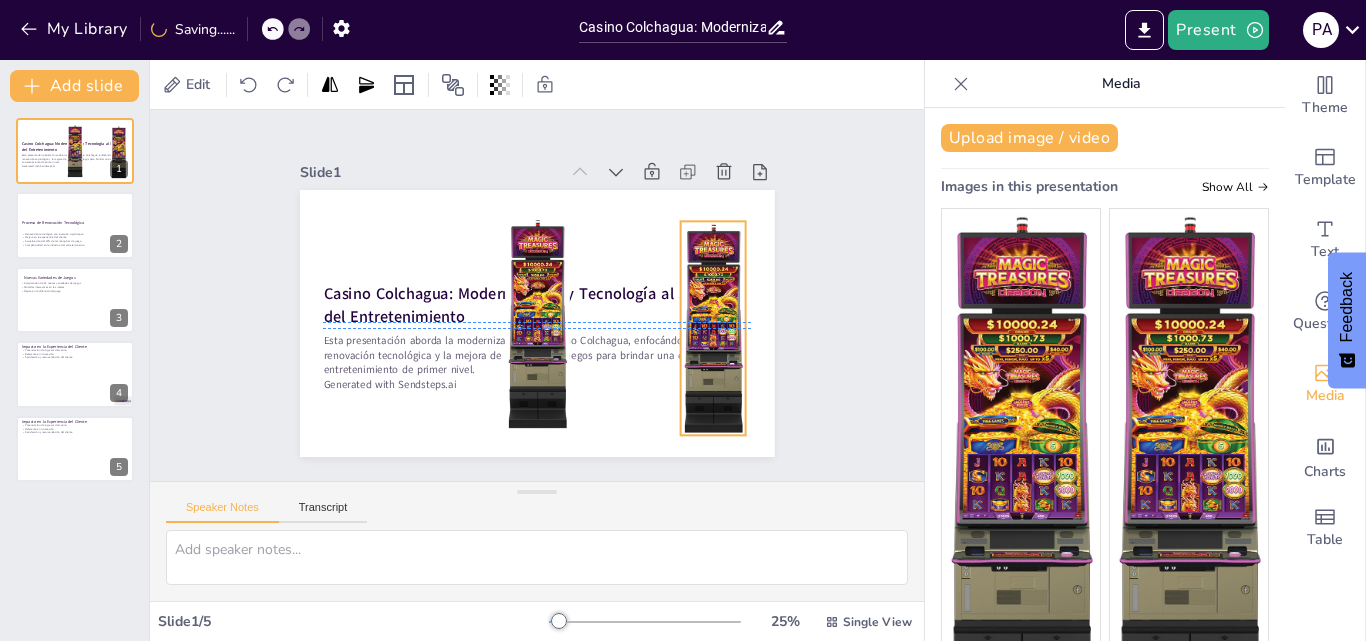 drag, startPoint x: 663, startPoint y: 326, endPoint x: 682, endPoint y: 332, distance: 19.924858 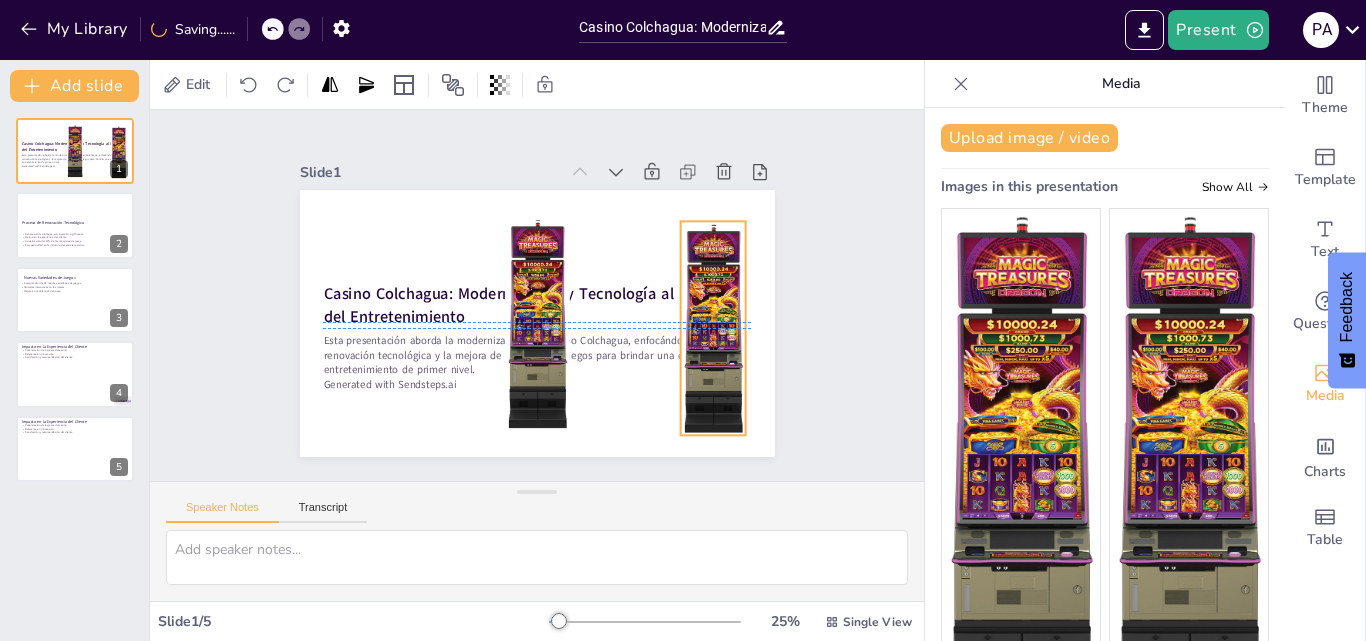 click at bounding box center [708, 346] 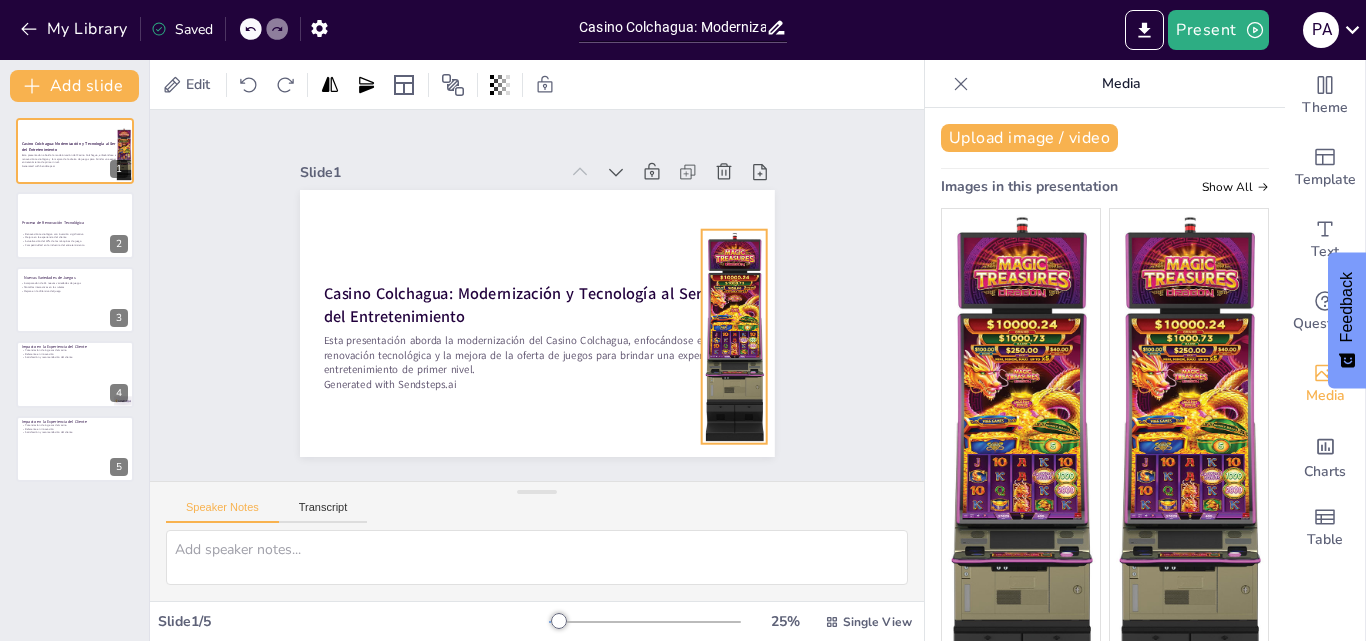drag, startPoint x: 523, startPoint y: 284, endPoint x: 720, endPoint y: 297, distance: 197.42847 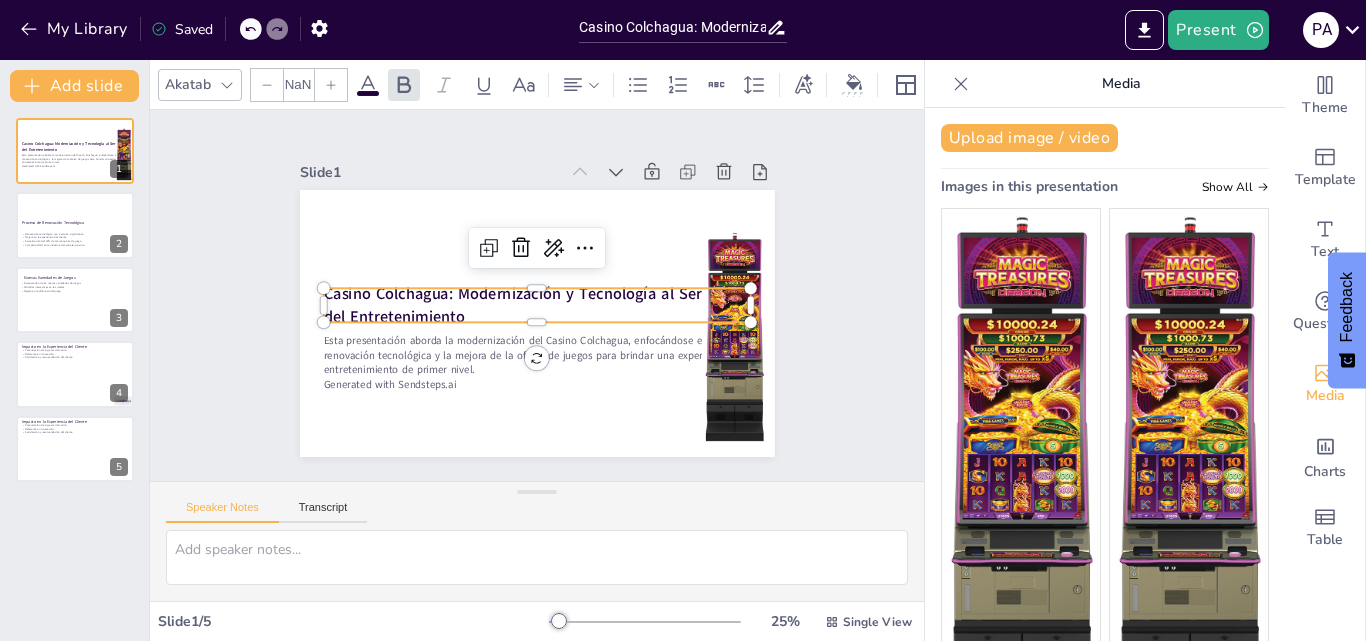 type on "48" 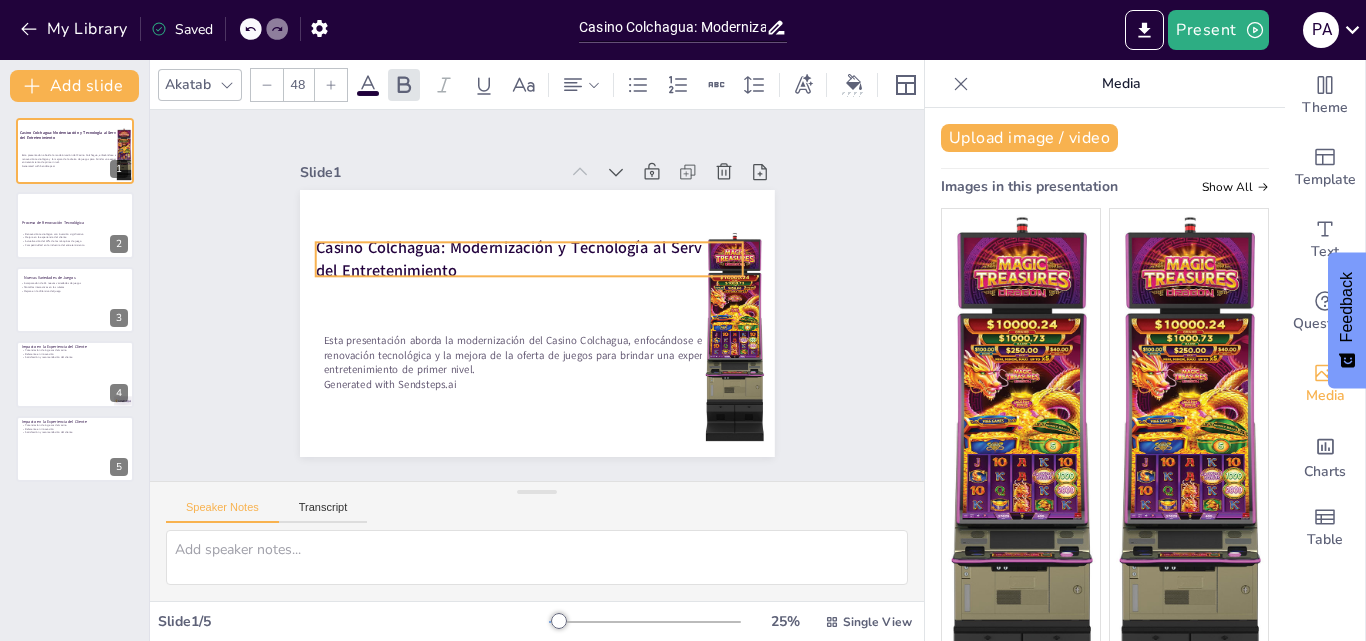 drag, startPoint x: 565, startPoint y: 291, endPoint x: 557, endPoint y: 245, distance: 46.69047 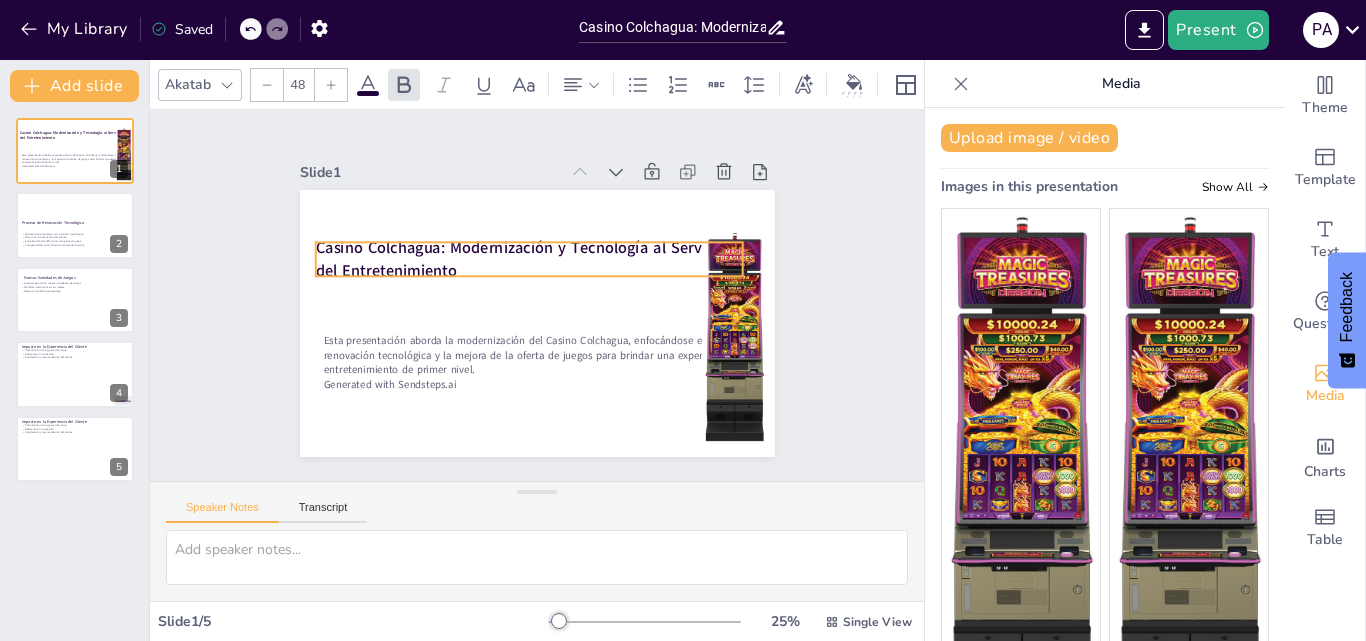 click on "Casino Colchagua: Modernización y Tecnología al Servicio del Entretenimiento" at bounding box center [520, 259] 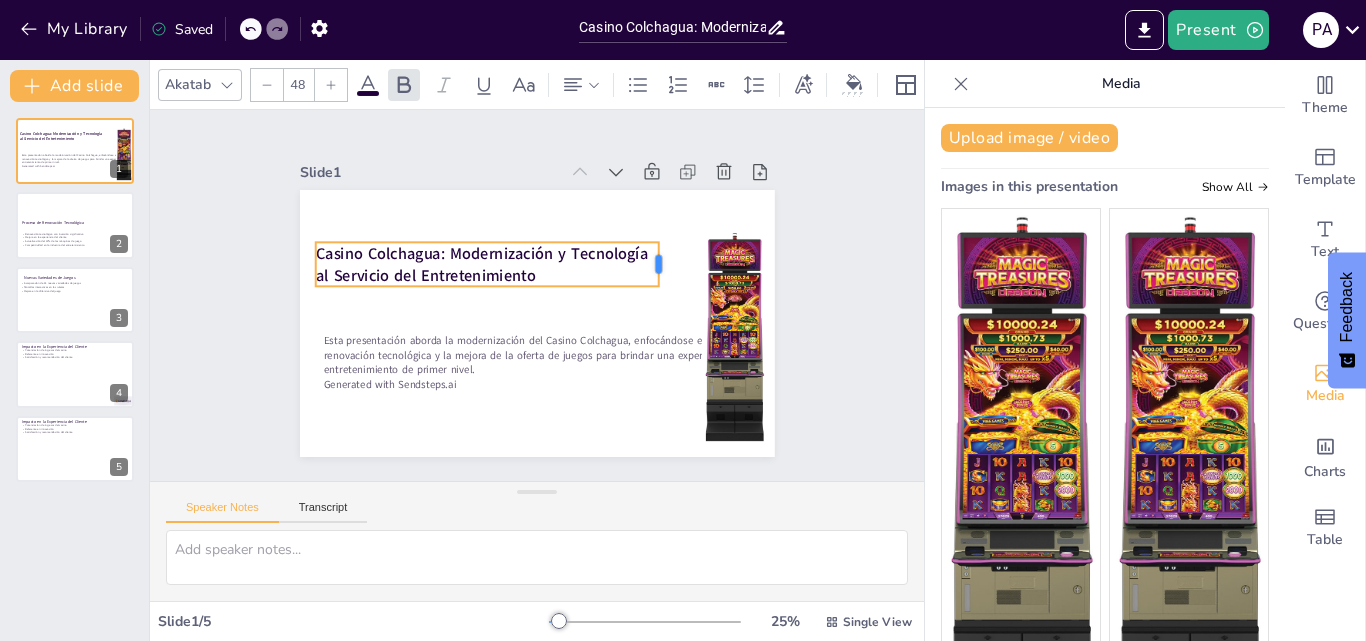 drag, startPoint x: 731, startPoint y: 253, endPoint x: 647, endPoint y: 273, distance: 86.34813 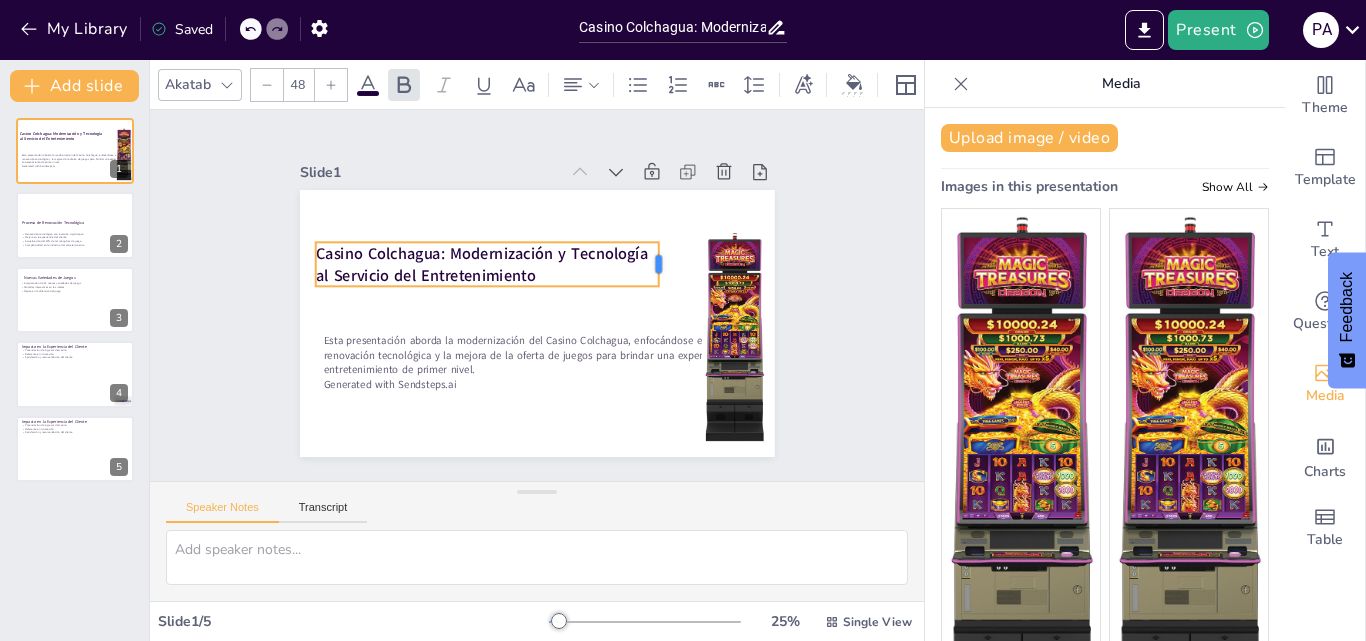 click on "Casino Colchagua: Modernización y Tecnología al Servicio del Entretenimiento Esta presentación aborda la modernización del Casino Colchagua, enfocándose en la renovación tecnológica y la mejora de la oferta de juegos para brindar una experiencia de entretenimiento de primer nivel. Generated with Sendsteps.ai" at bounding box center (537, 323) 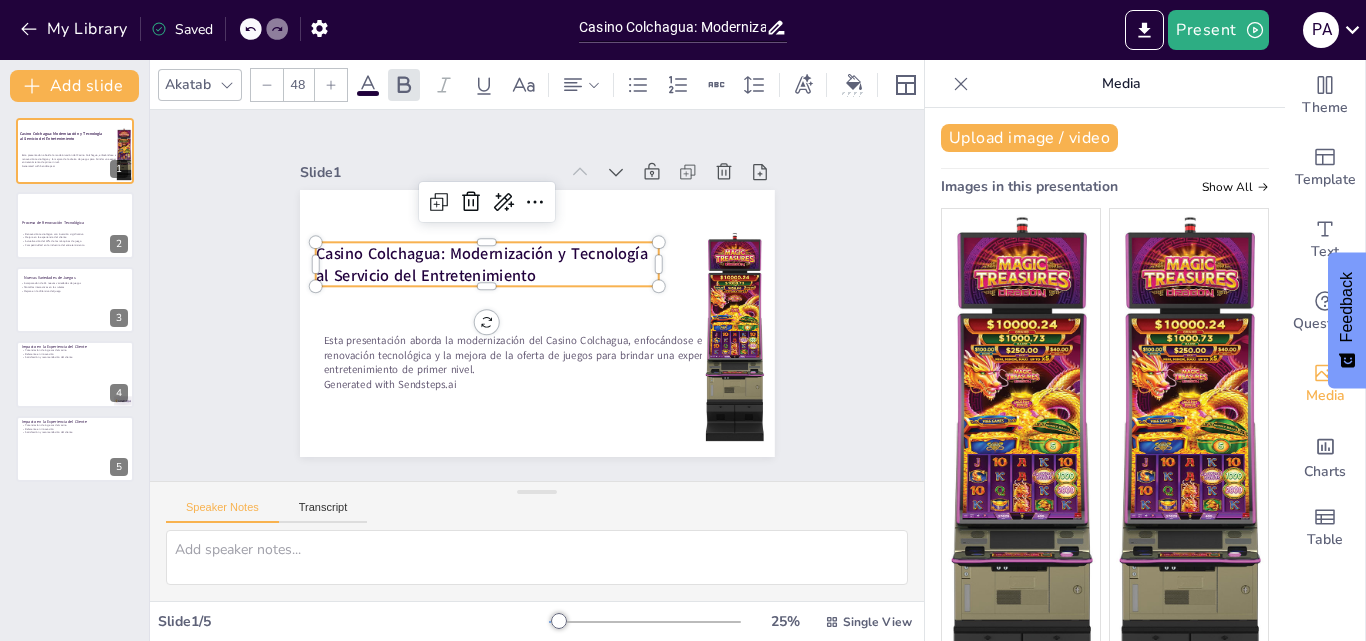 click on "Slide  1 Casino Colchagua: Modernización y Tecnología al Servicio del Entretenimiento Esta presentación aborda la modernización del Casino Colchagua, enfocándose en la renovación tecnológica y la mejora de la oferta de juegos para brindar una experiencia de entretenimiento de primer nivel. Generated with Sendsteps.ai Slide  2 Proceso de Renovación Tecnológica Renovación tecnológica con inversión significativa Mejora en la experiencia del cliente Actualización del 30% de las máquinas de juego Competitividad en la industria del entretenimiento Slide  3 Nuevas Variedades de Juegos Incorporación de 24 nuevas variedades de juegos Pantallas interactivas en las ruletas Mejora en la dinámica del juego Slide  4 Impacto en la Experiencia del Cliente Potenciación de ingresos del casino Referente en innovación Satisfacción y recomendación del cliente Slide  5 Impacto en la Experiencia del Cliente Potenciación de ingresos del casino Referente en innovación Satisfacción y recomendación del cliente" at bounding box center (537, 295) 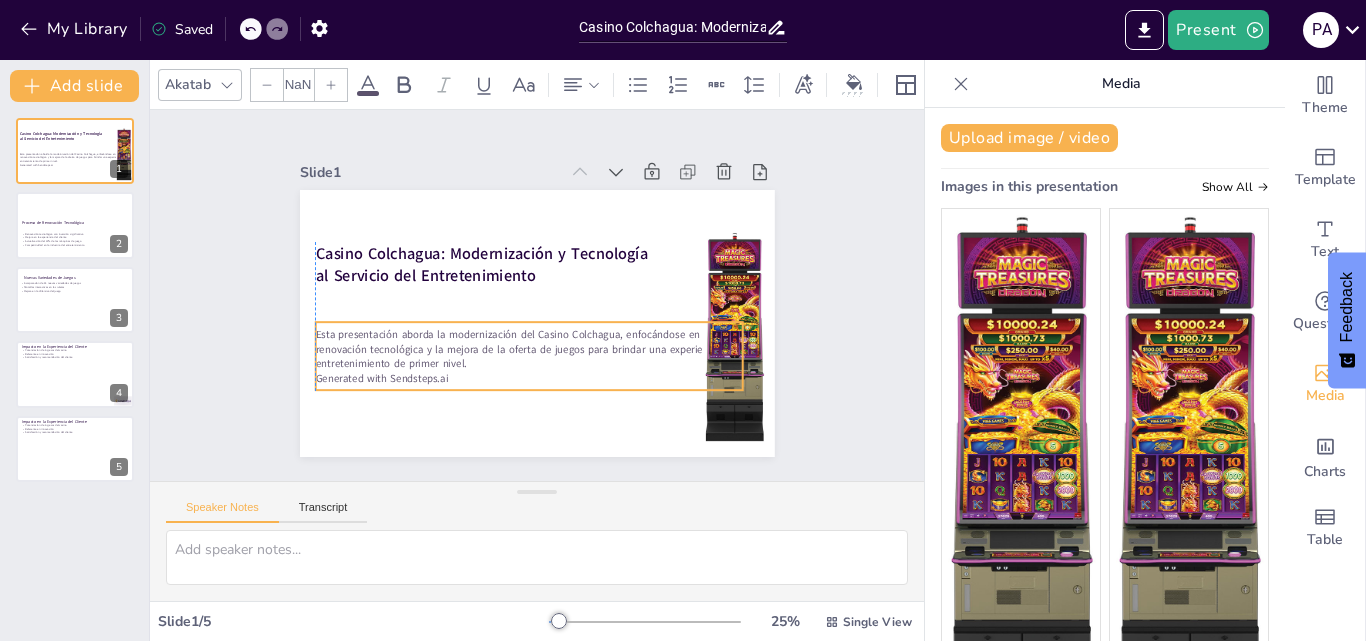 type on "32" 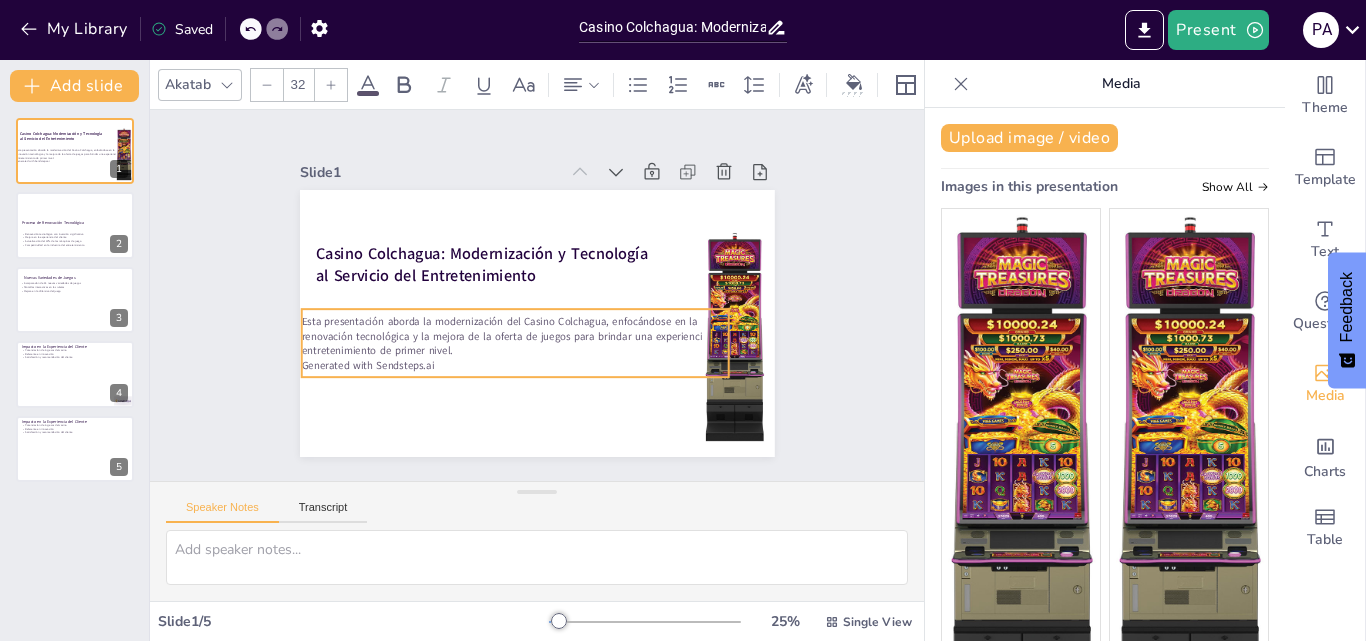 drag, startPoint x: 504, startPoint y: 341, endPoint x: 482, endPoint y: 322, distance: 29.068884 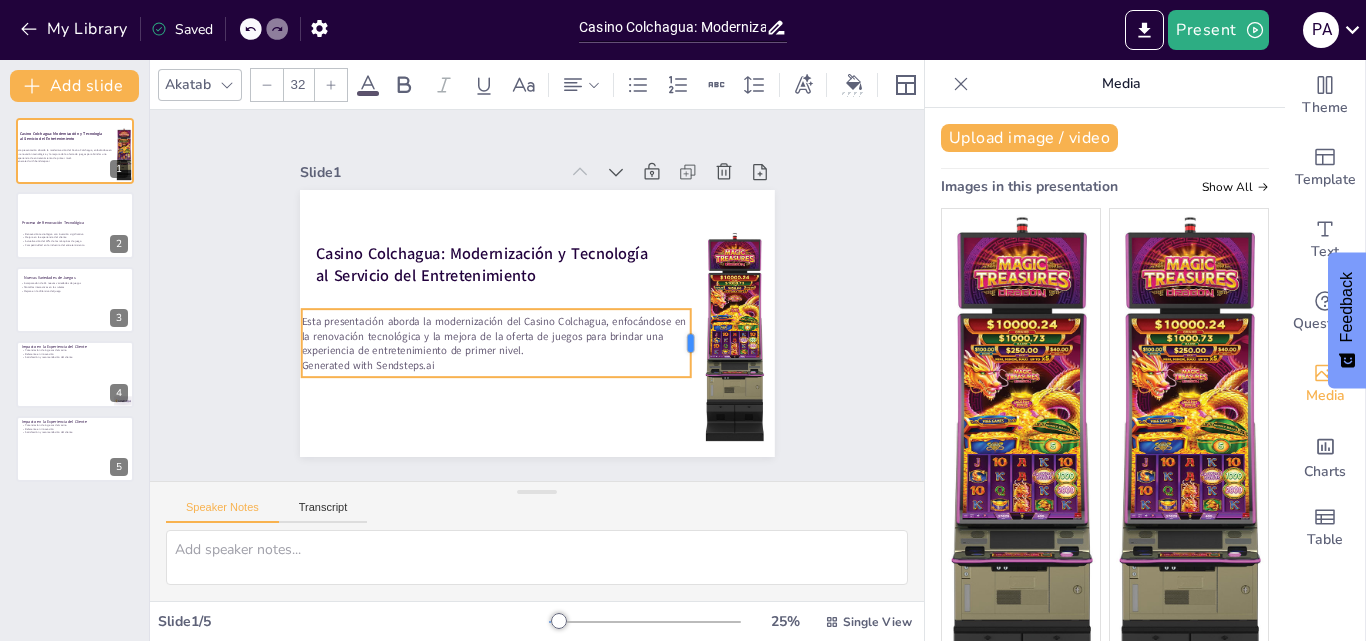 drag, startPoint x: 719, startPoint y: 338, endPoint x: 757, endPoint y: 360, distance: 43.908997 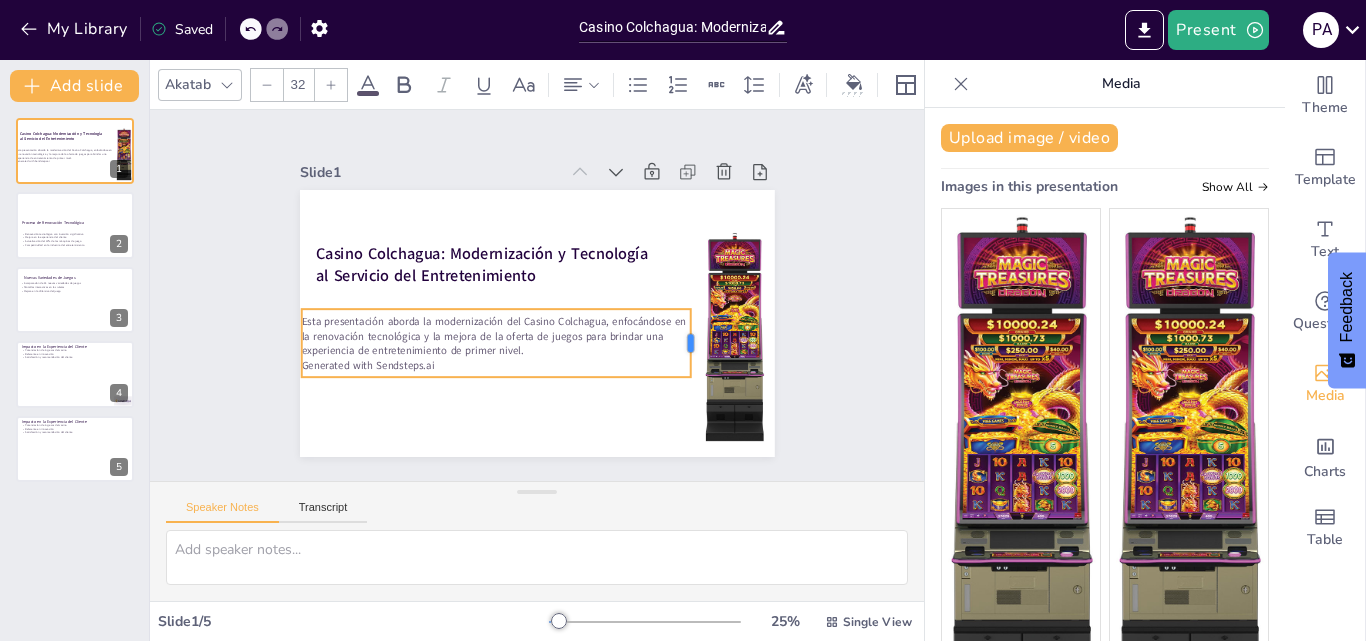 click on "Casino Colchagua: Modernización y Tecnología al Servicio del Entretenimiento Esta presentación aborda la modernización del Casino Colchagua, enfocándose en la renovación tecnológica y la mejora de la oferta de juegos para brindar una experiencia de entretenimiento de primer nivel. Generated with Sendsteps.ai" at bounding box center [537, 323] 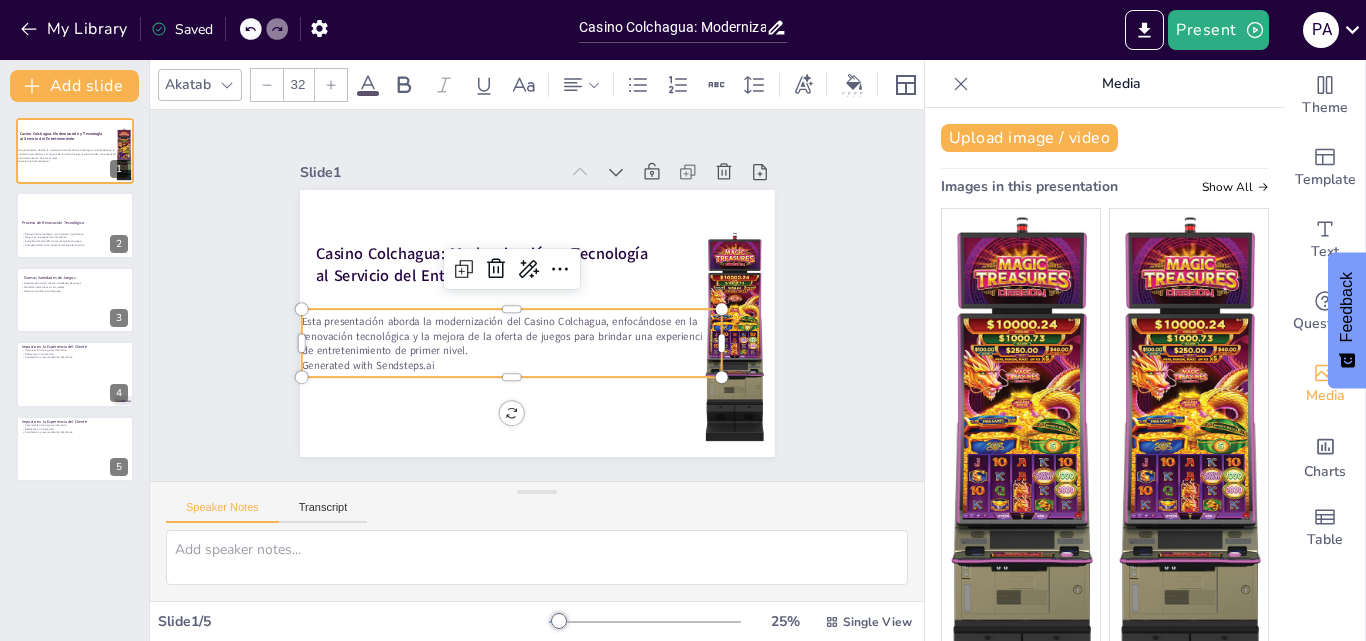 click on "Slide  1 Casino Colchagua: Modernización y Tecnología al Servicio del Entretenimiento Esta presentación aborda la modernización del Casino Colchagua, enfocándose en la renovación tecnológica y la mejora de la oferta de juegos para brindar una experiencia de entretenimiento de primer nivel. Generated with Sendsteps.ai Slide  2 Proceso de Renovación Tecnológica Renovación tecnológica con inversión significativa Mejora en la experiencia del cliente Actualización del 30% de las máquinas de juego Competitividad en la industria del entretenimiento Slide  3 Nuevas Variedades de Juegos Incorporación de 24 nuevas variedades de juegos Pantallas interactivas en las ruletas Mejora en la dinámica del juego Slide  4 Impacto en la Experiencia del Cliente Potenciación de ingresos del casino Referente en innovación Satisfacción y recomendación del cliente Slide  5 Impacto en la Experiencia del Cliente Potenciación de ingresos del casino Referente en innovación Satisfacción y recomendación del cliente" at bounding box center (537, 295) 